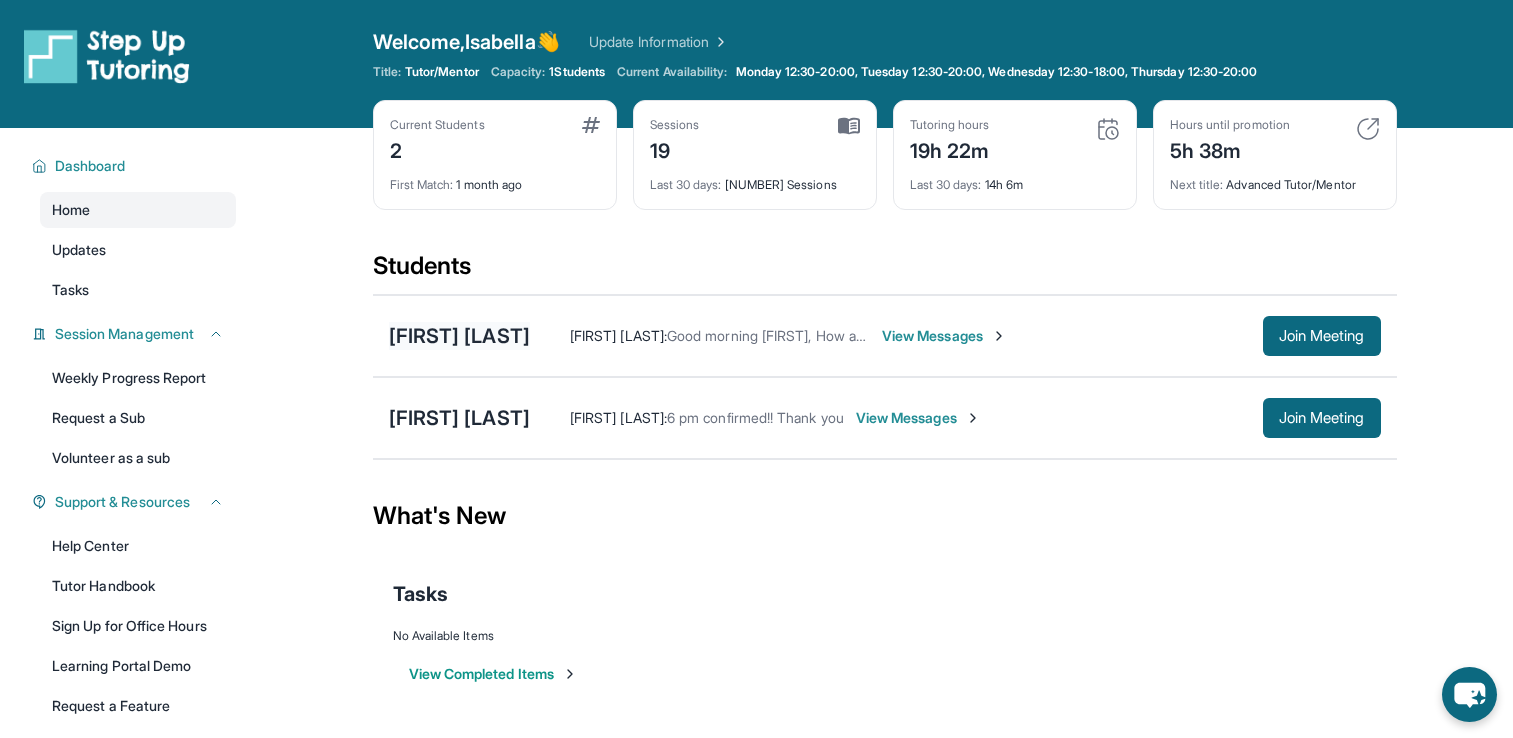 scroll, scrollTop: 0, scrollLeft: 0, axis: both 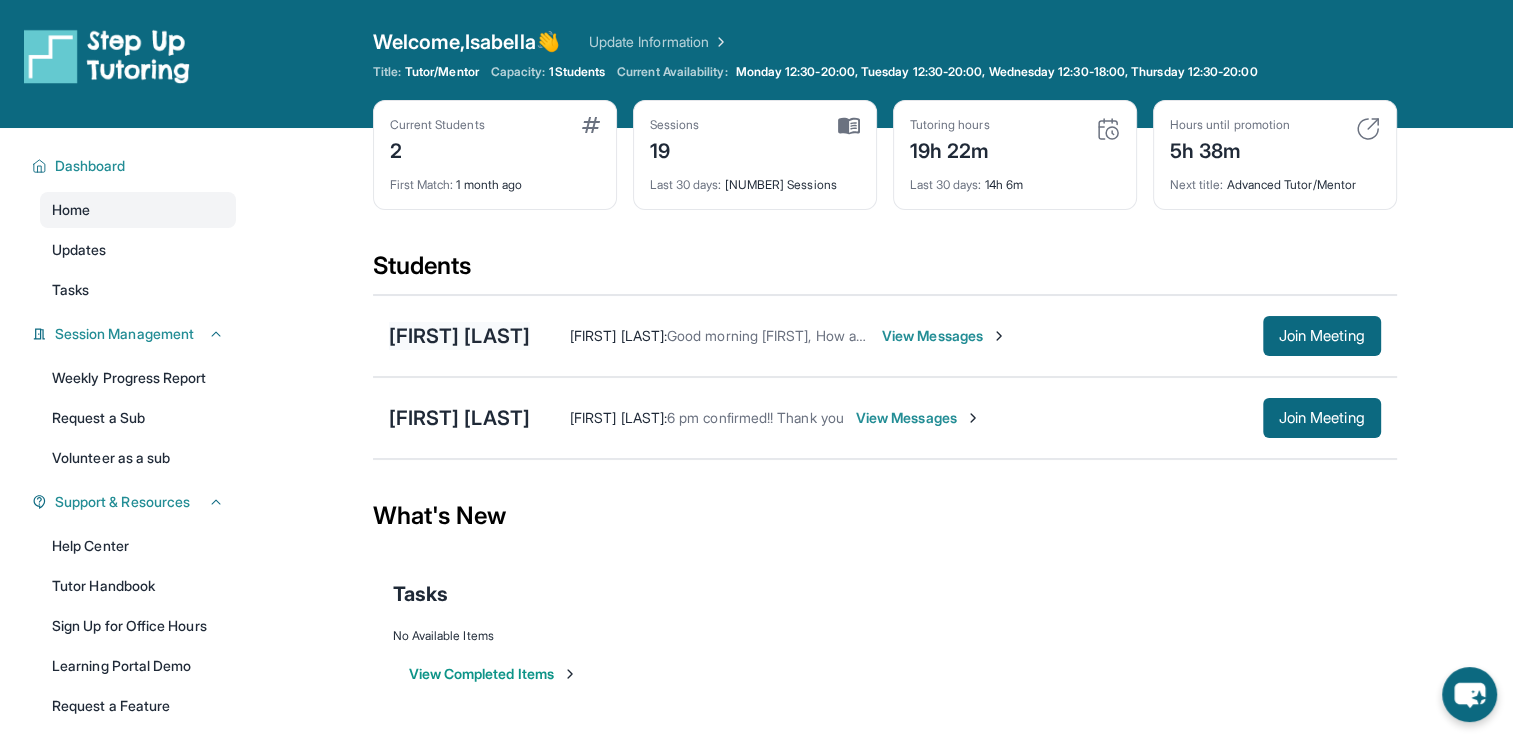 click on "[FIRST] [LAST]" at bounding box center [459, 336] 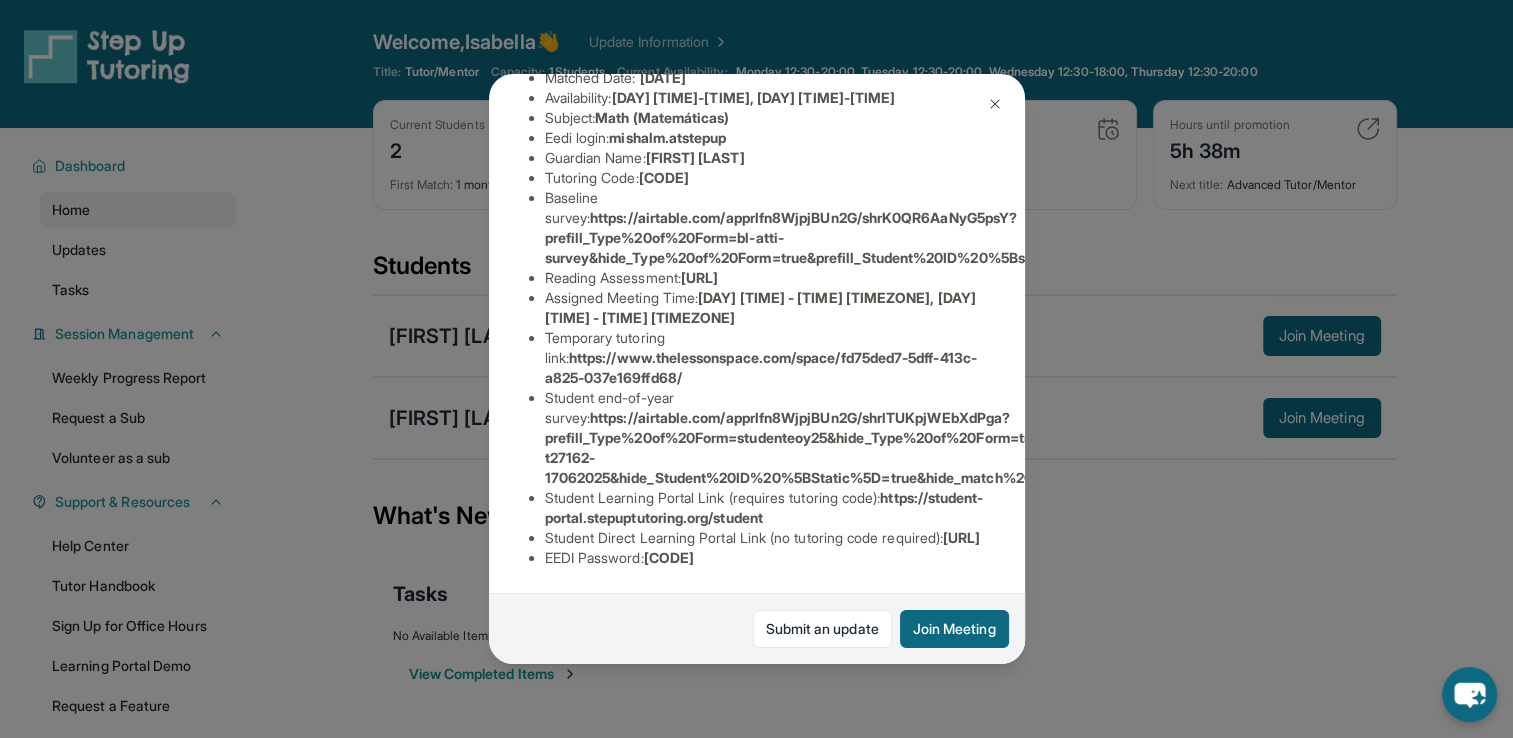 scroll, scrollTop: 346, scrollLeft: 0, axis: vertical 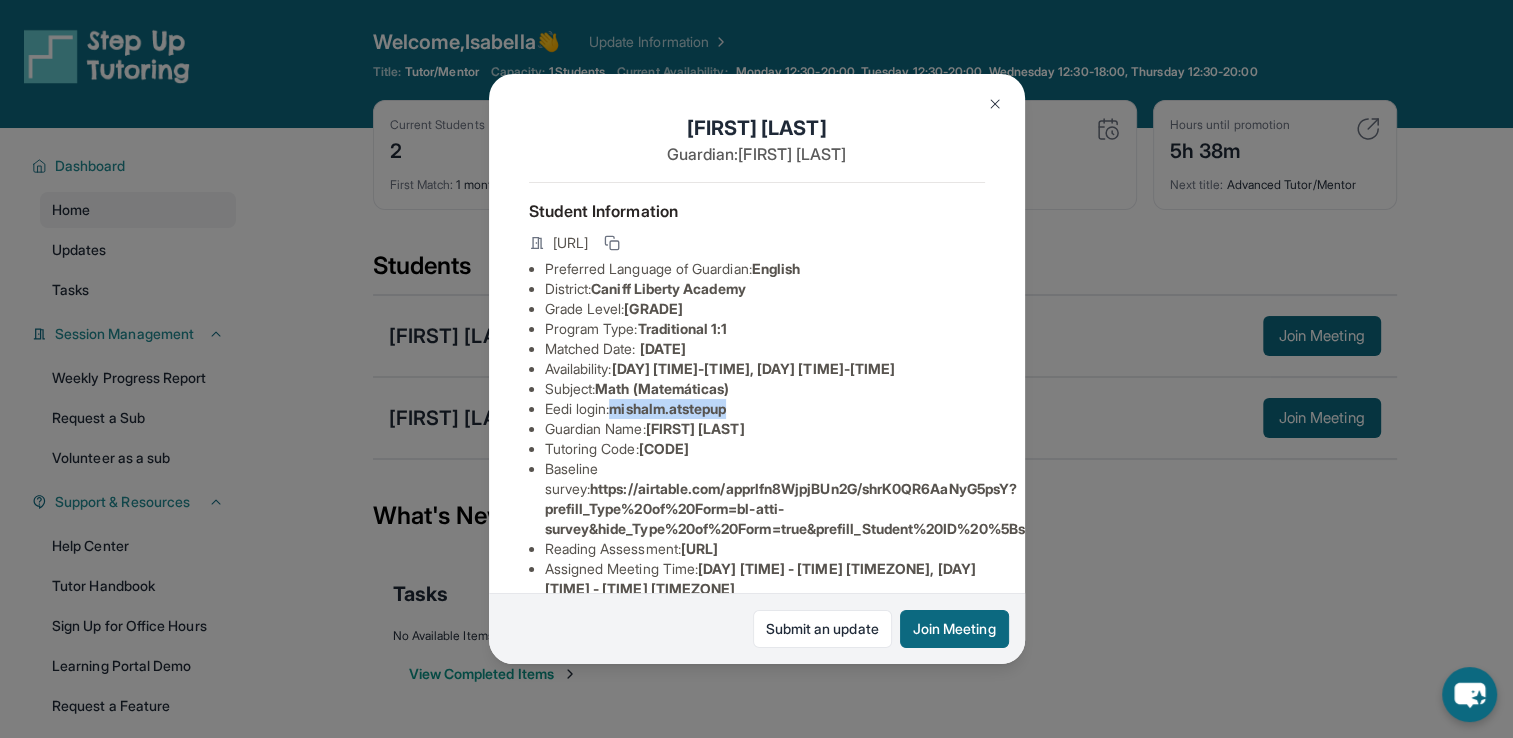 drag, startPoint x: 615, startPoint y: 425, endPoint x: 772, endPoint y: 422, distance: 157.02866 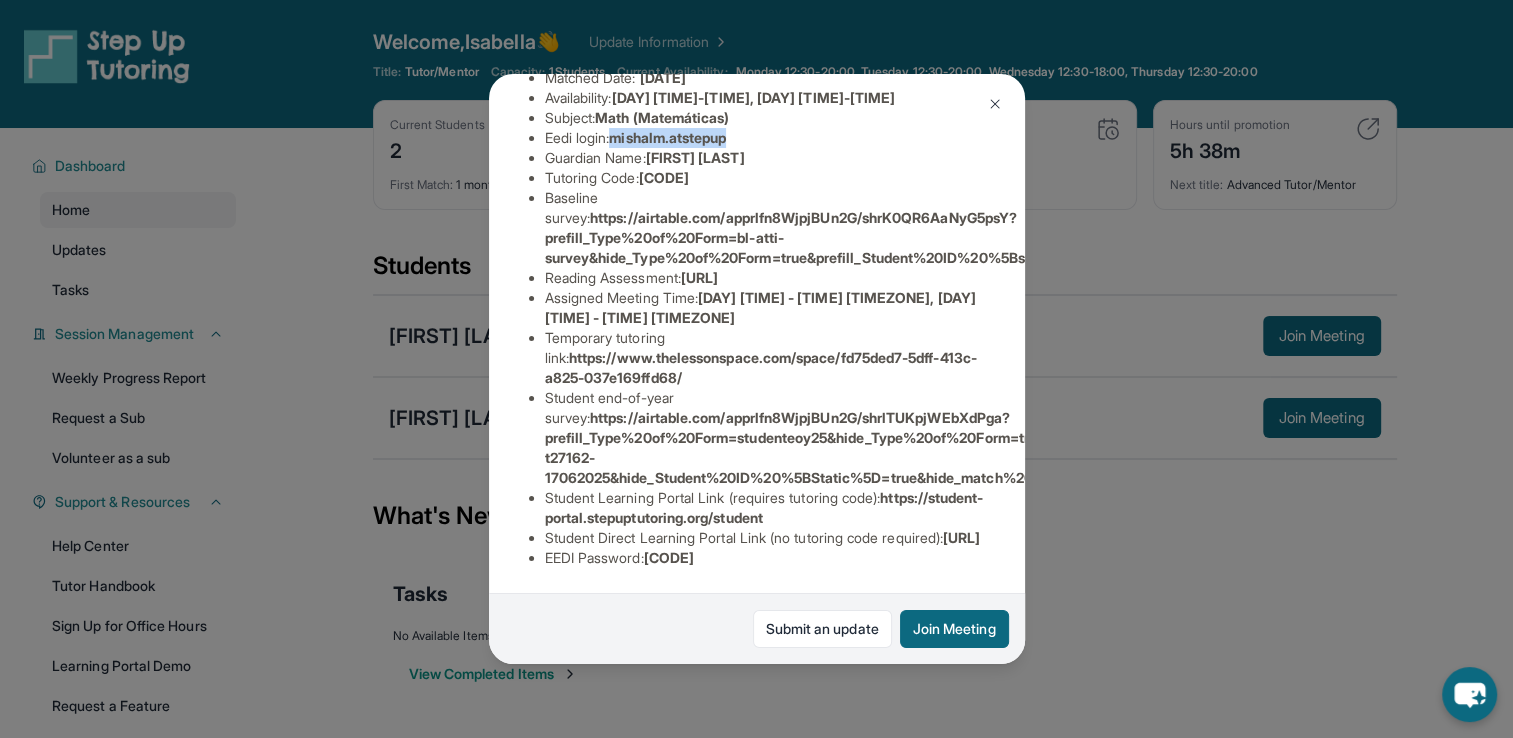 drag, startPoint x: 652, startPoint y: 540, endPoint x: 719, endPoint y: 547, distance: 67.36468 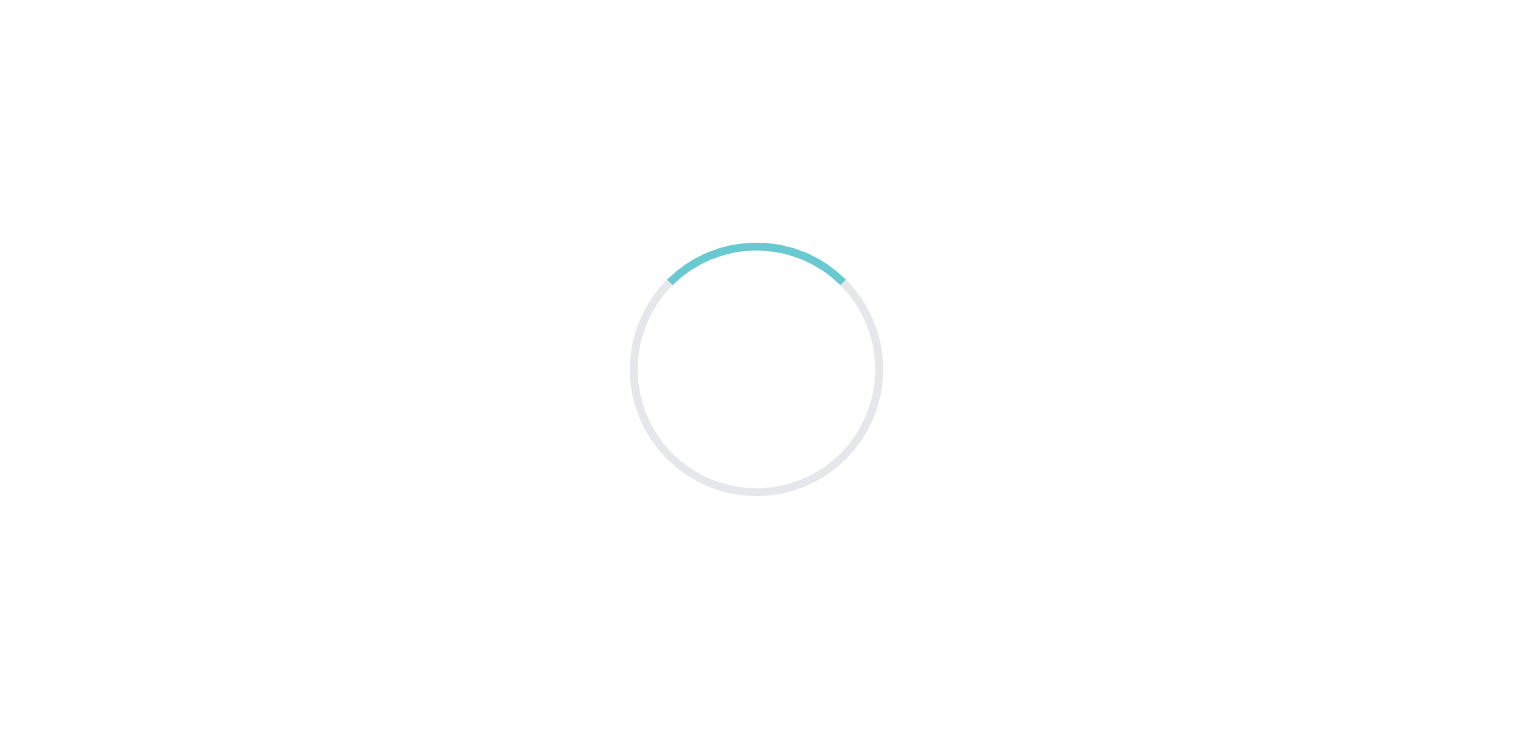 scroll, scrollTop: 0, scrollLeft: 0, axis: both 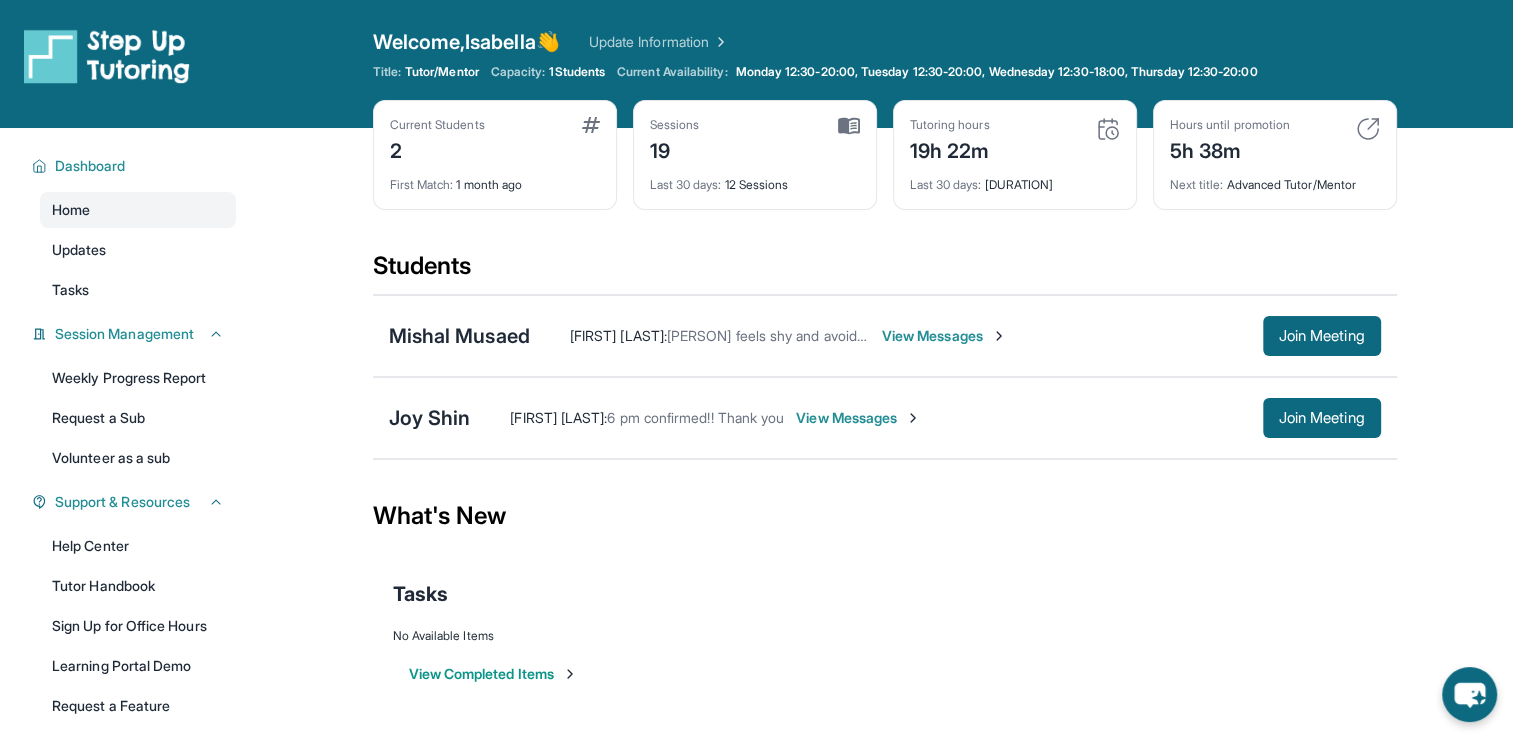 click on "View Messages" at bounding box center [944, 336] 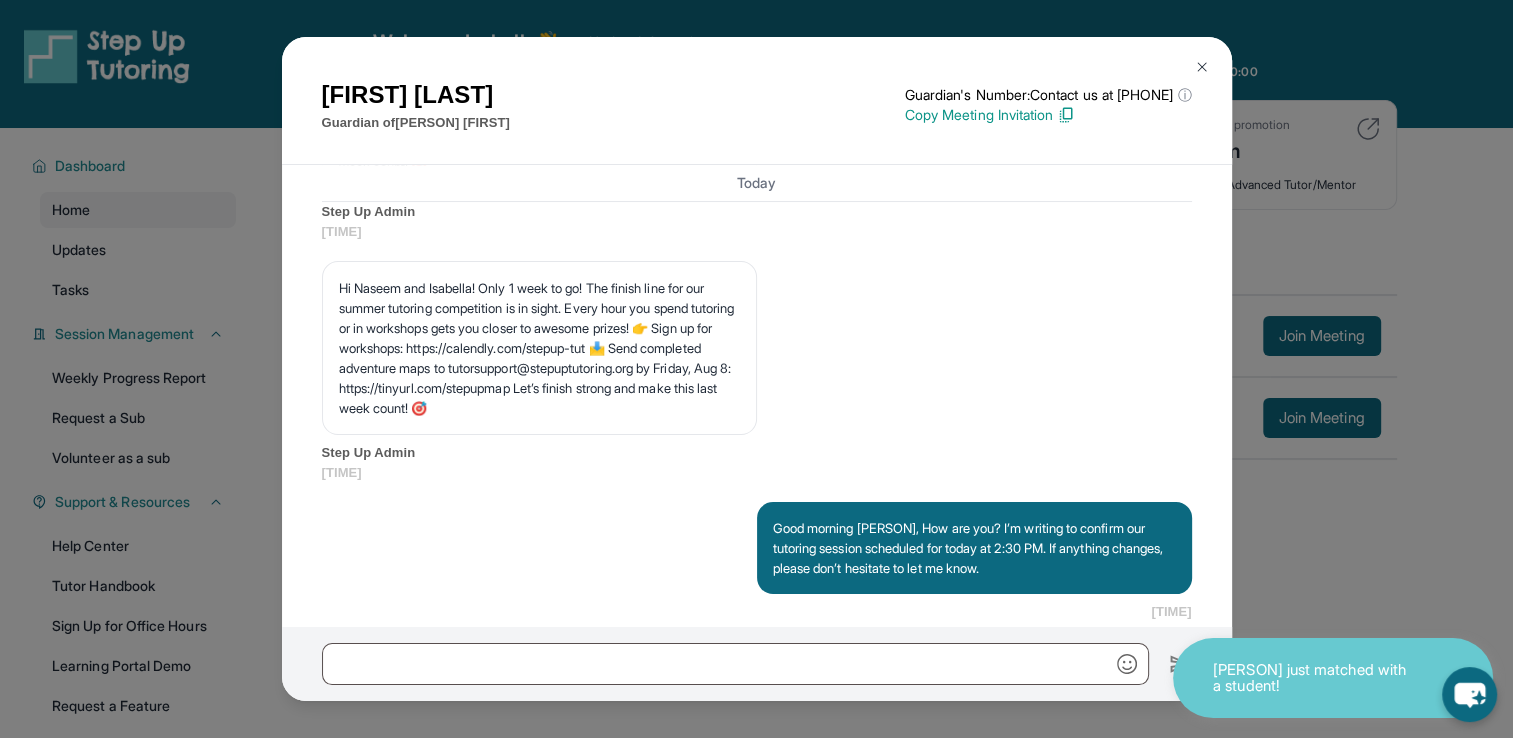 scroll, scrollTop: 16504, scrollLeft: 0, axis: vertical 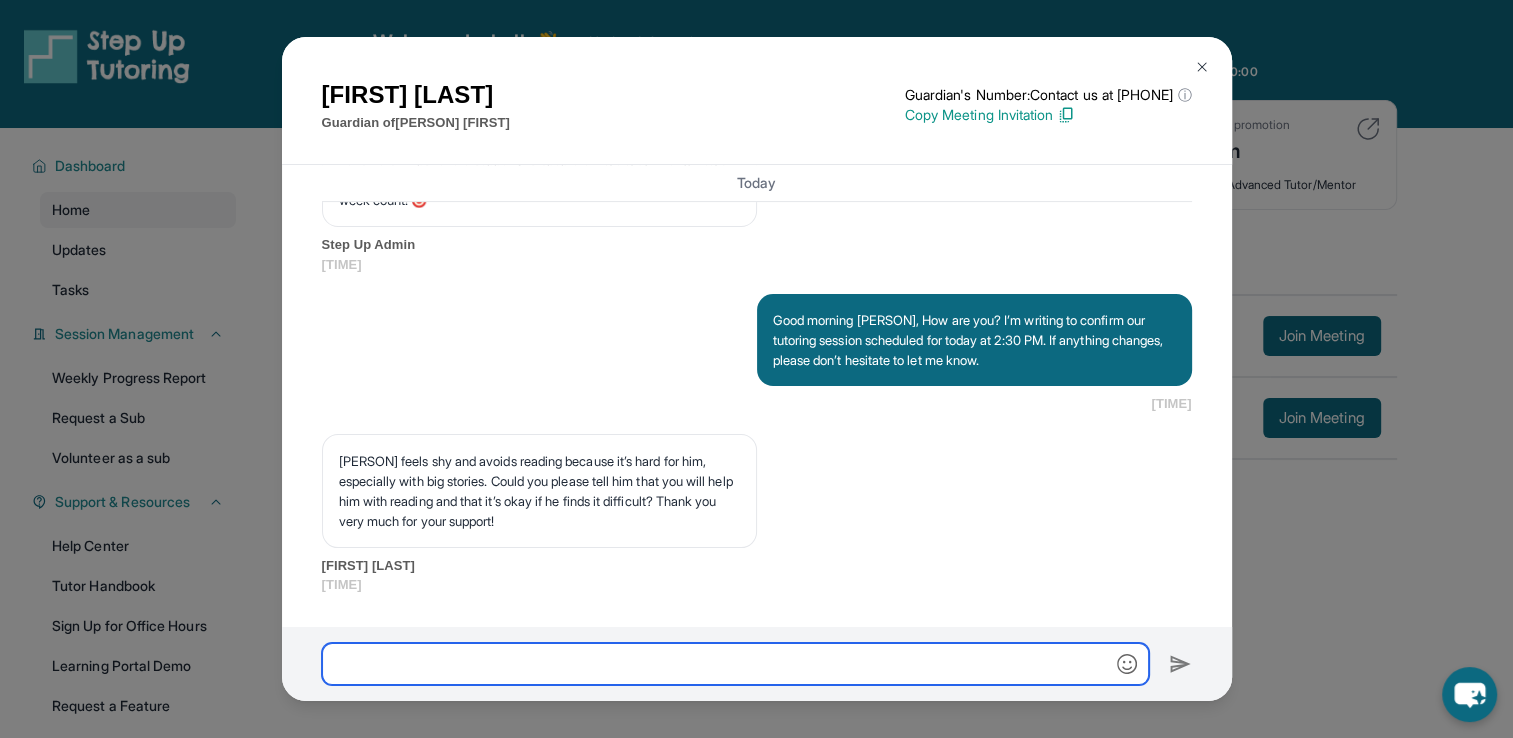click at bounding box center [735, 664] 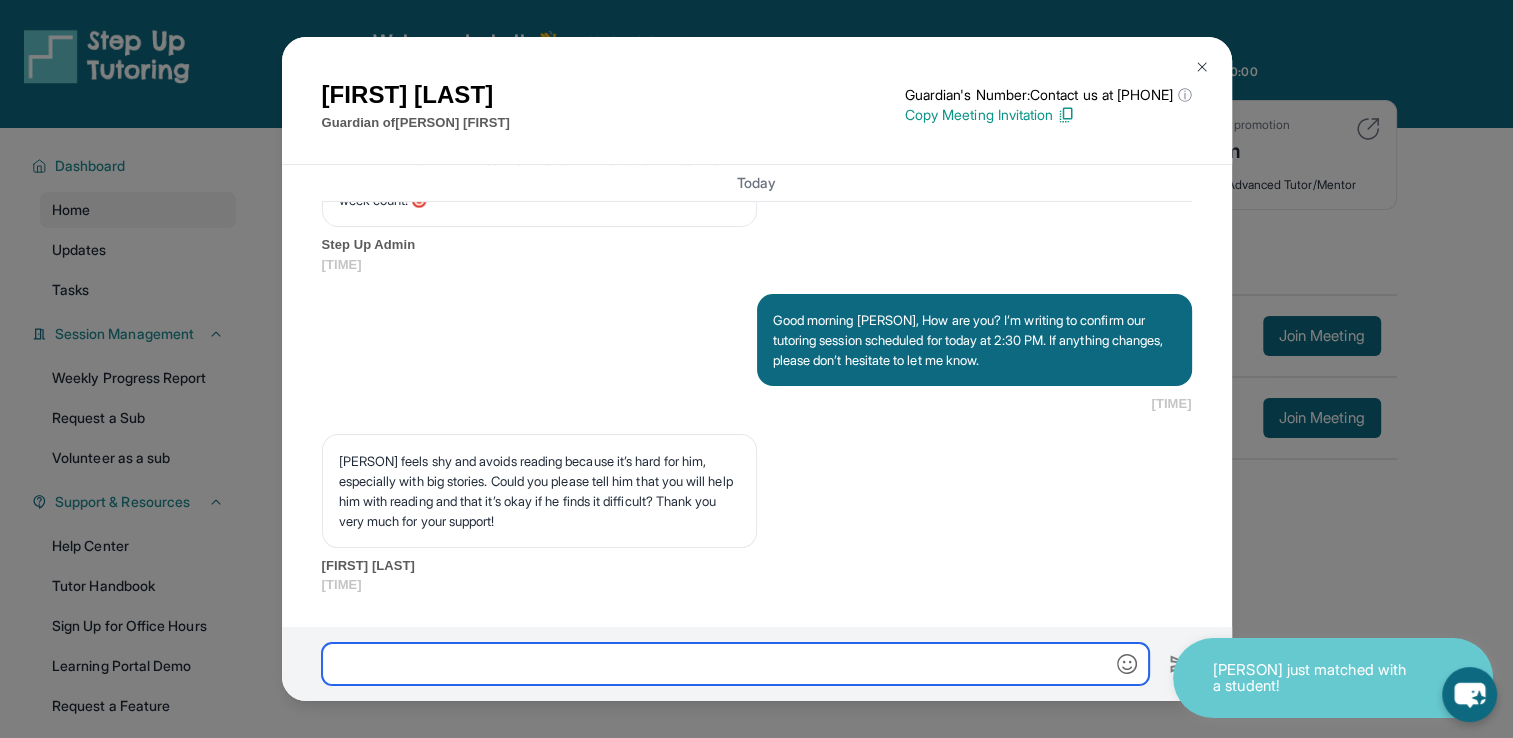 click at bounding box center [735, 664] 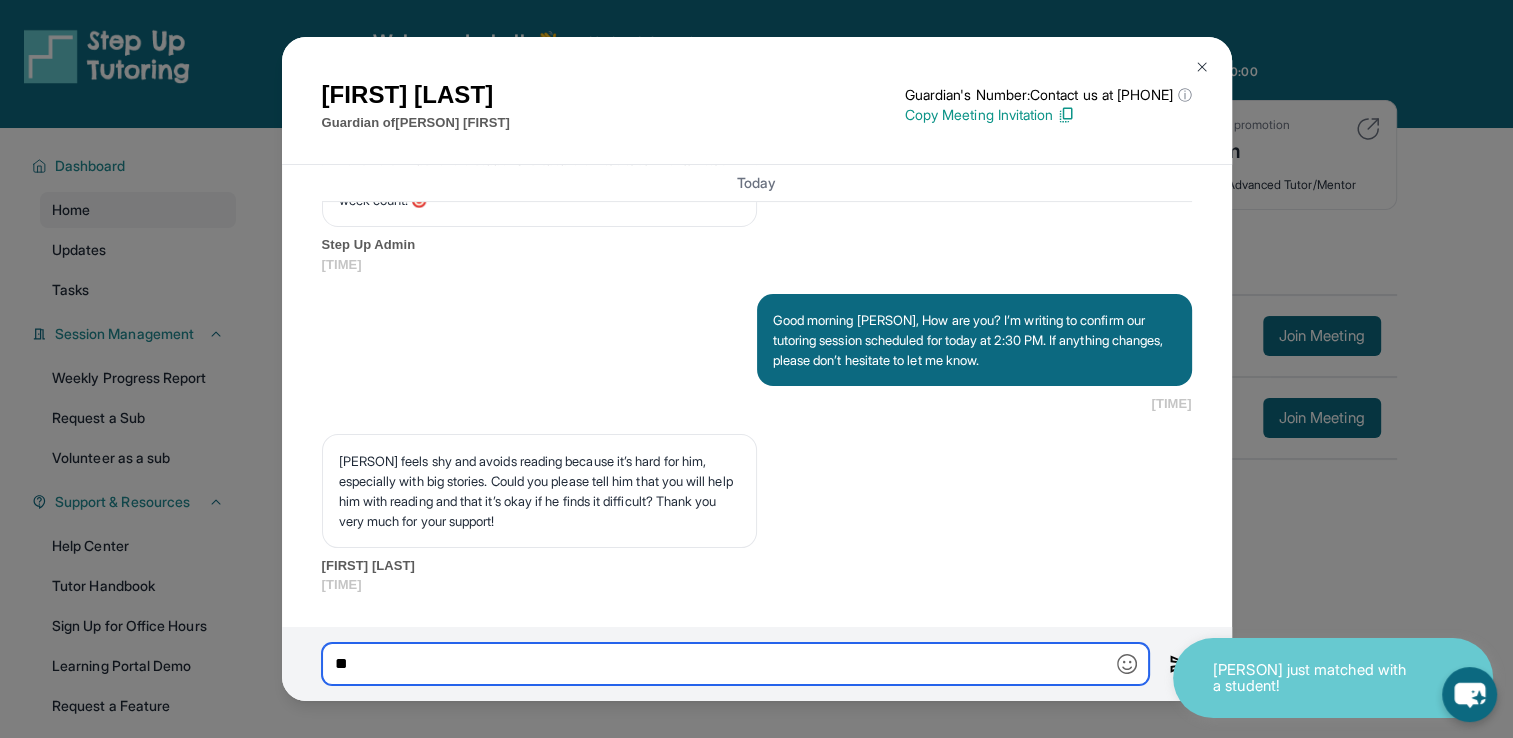 type on "*" 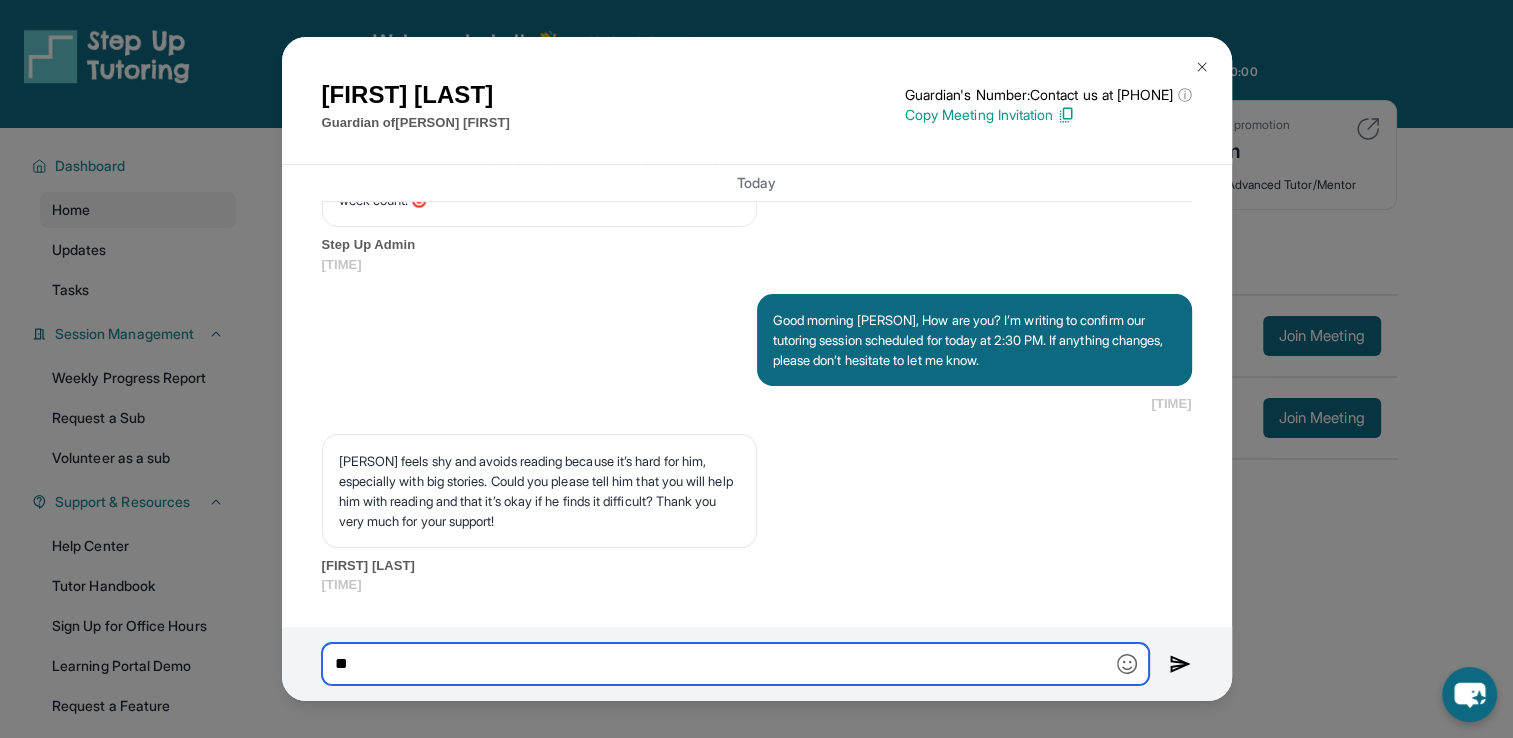 type on "*" 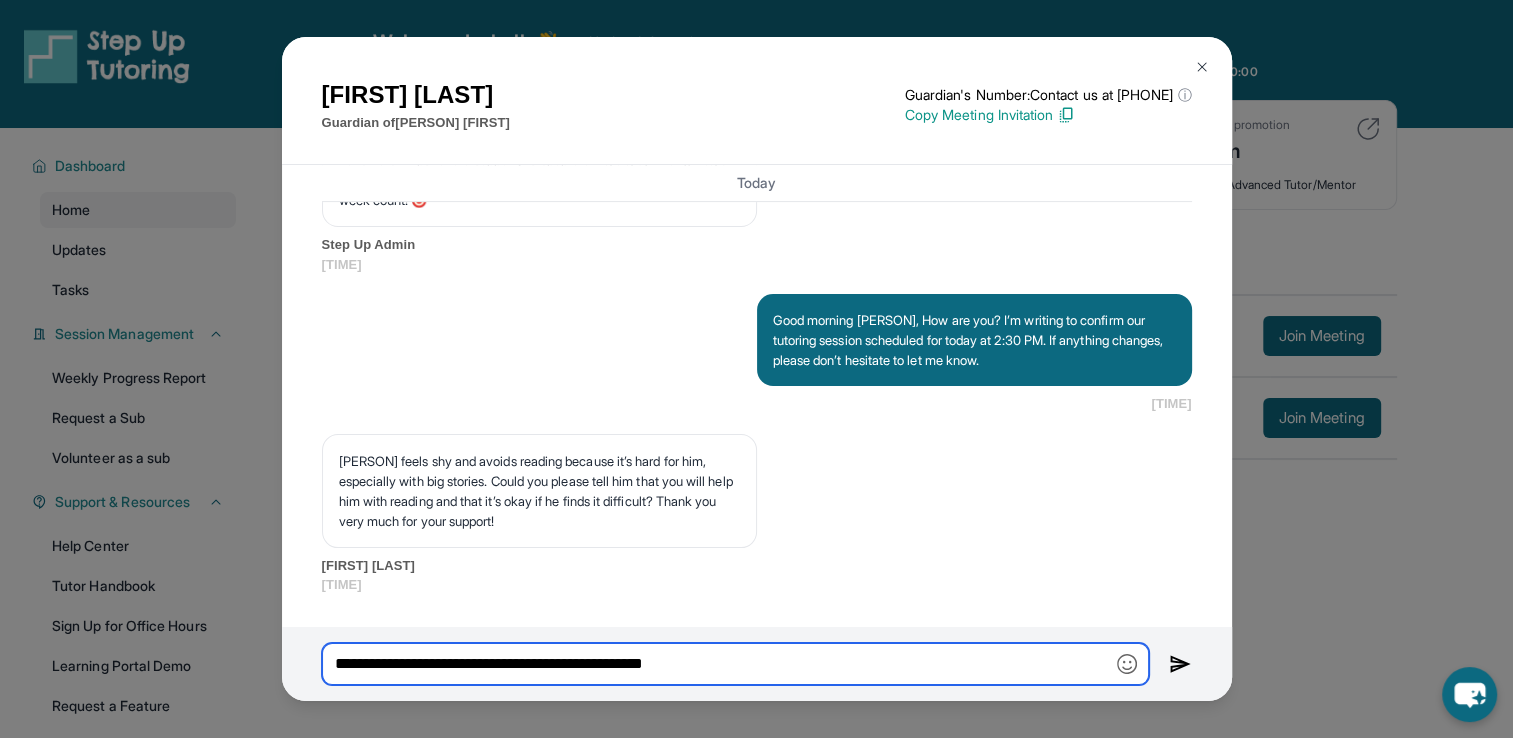 click on "**********" at bounding box center [735, 664] 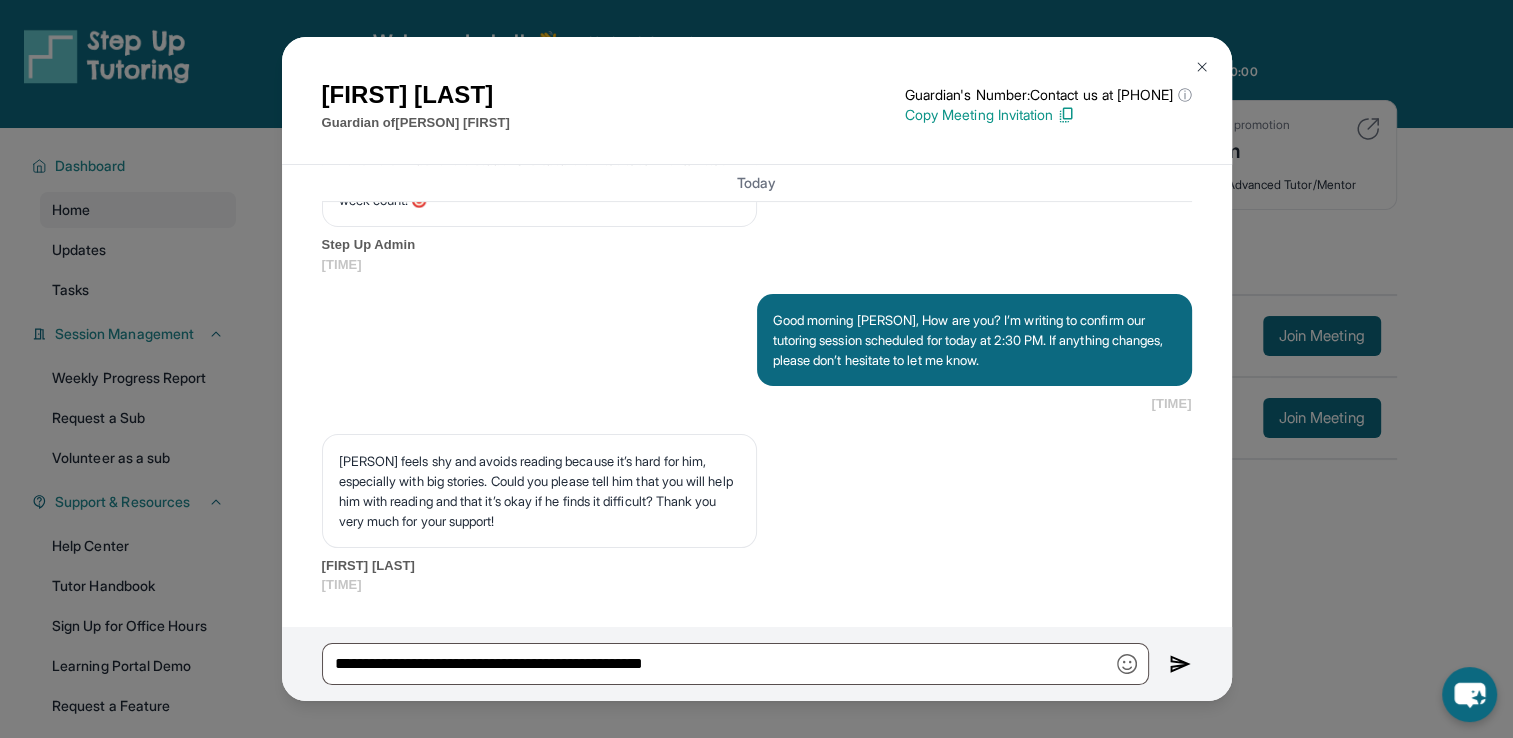 click at bounding box center (1127, 664) 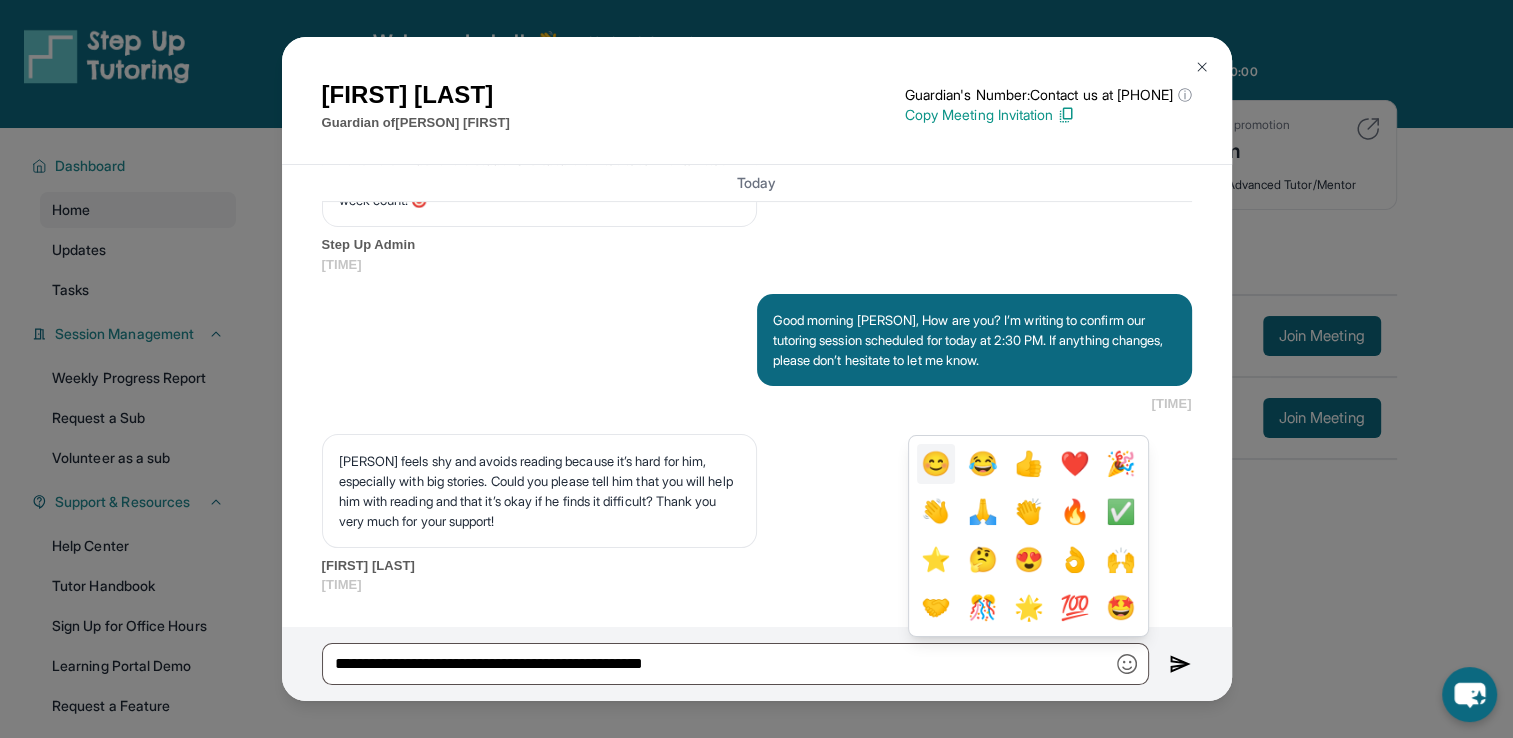 click on "😊" at bounding box center [936, 464] 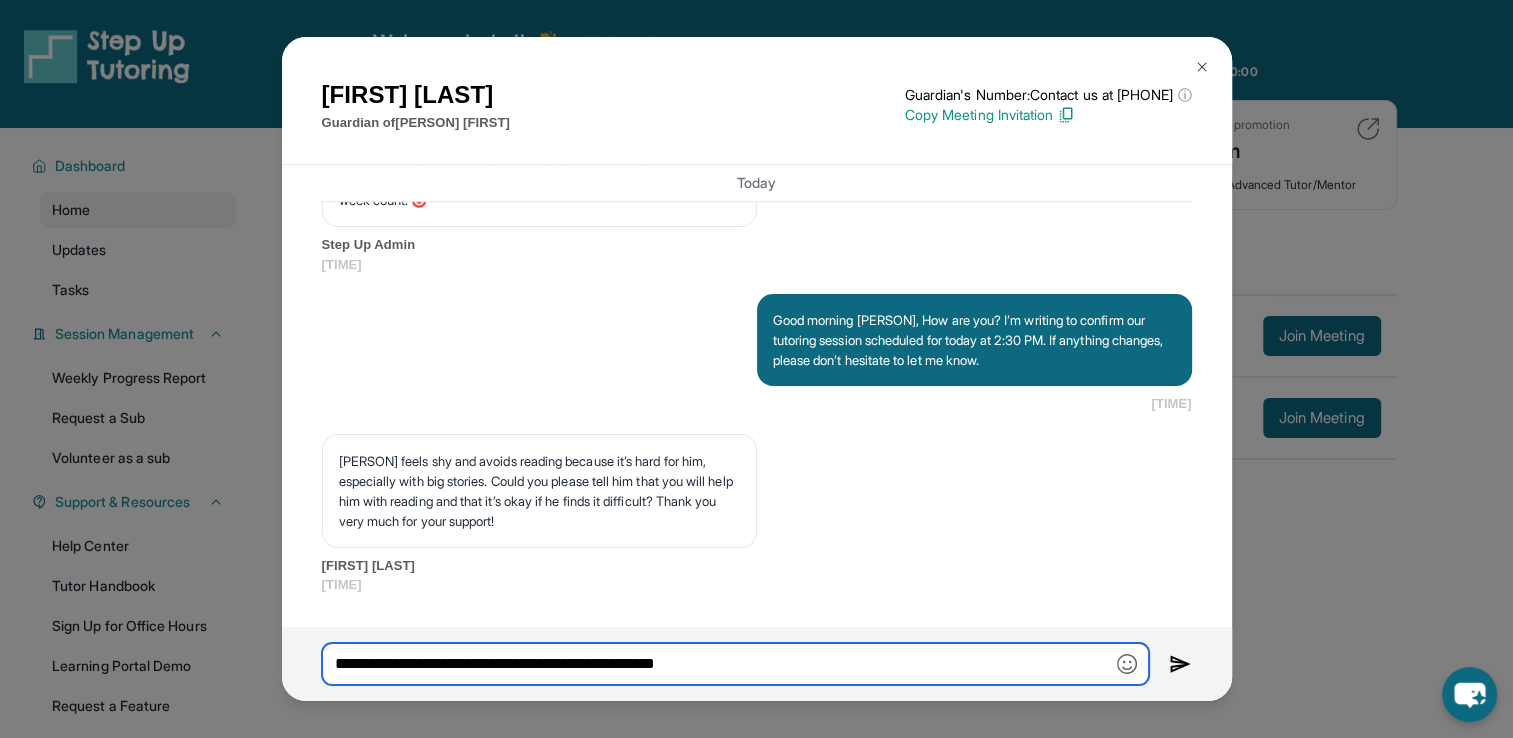 click on "**********" at bounding box center (735, 664) 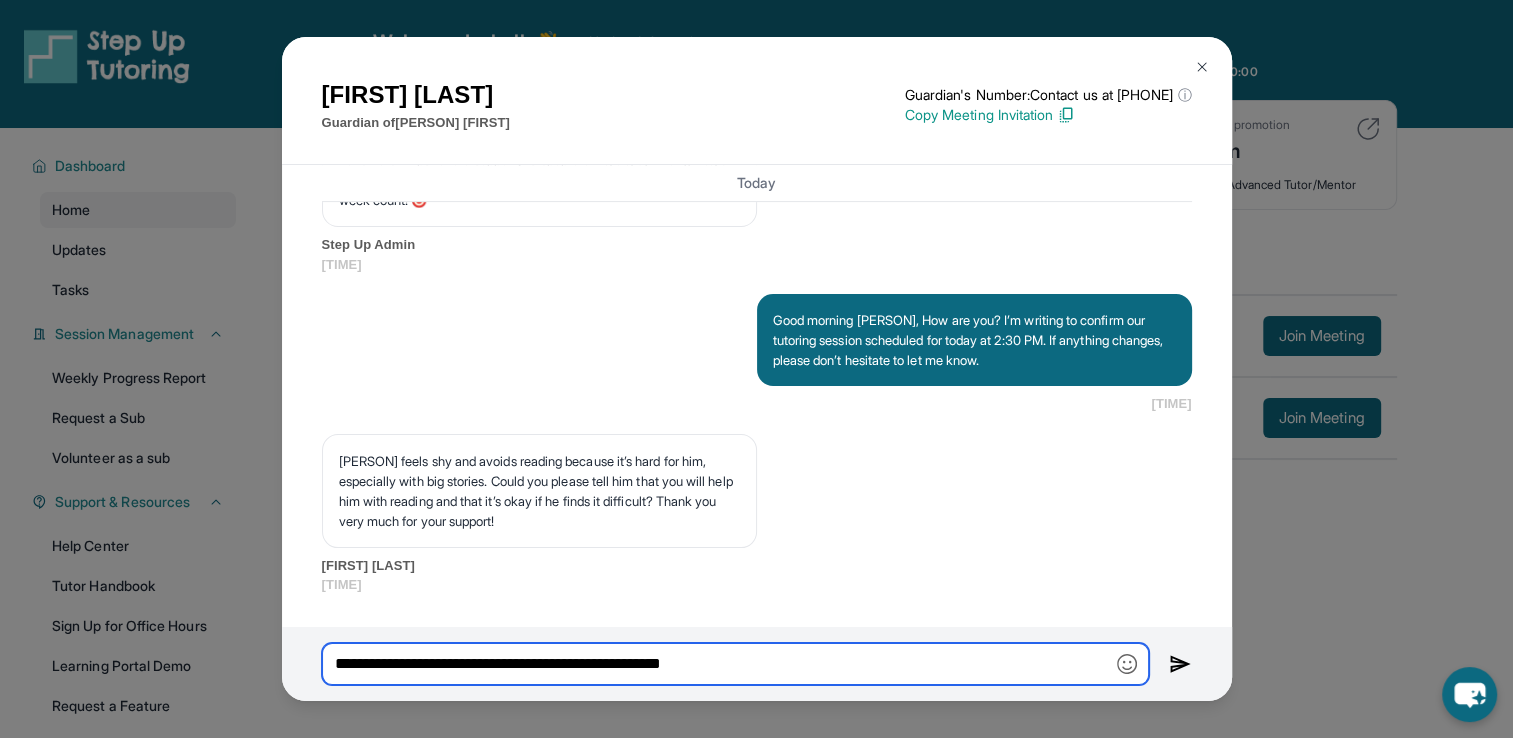 click on "**********" at bounding box center [735, 664] 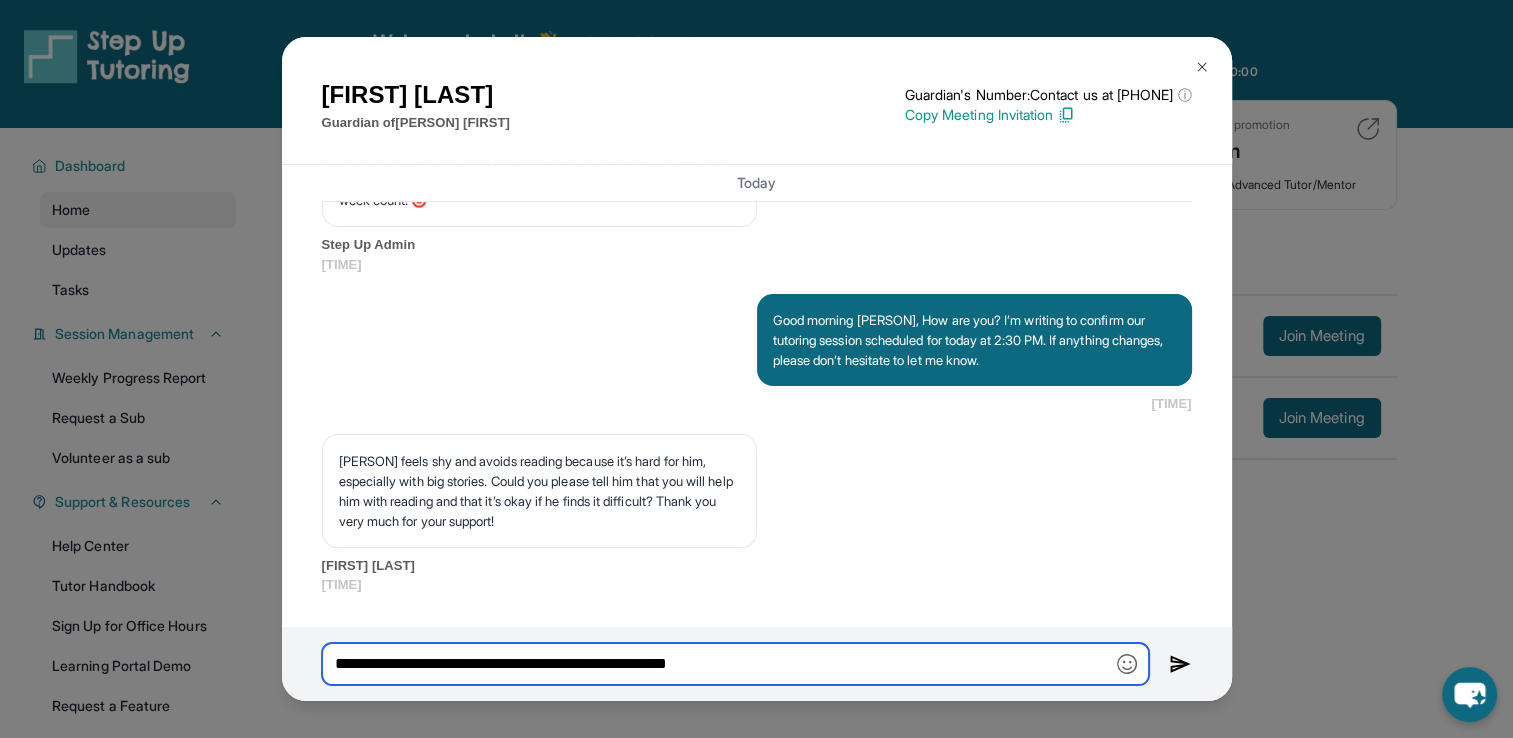 click on "**********" at bounding box center (735, 664) 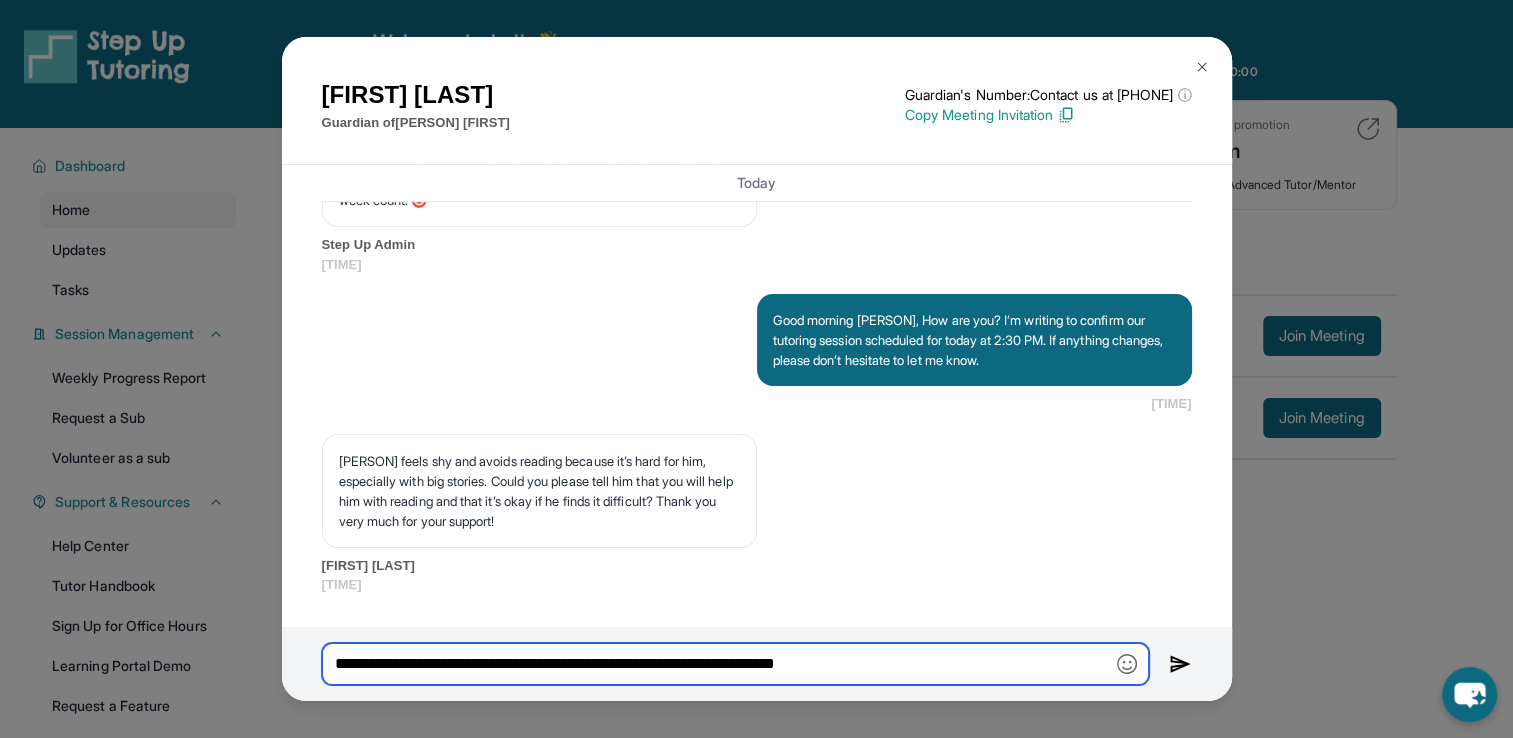 click on "**********" at bounding box center [735, 664] 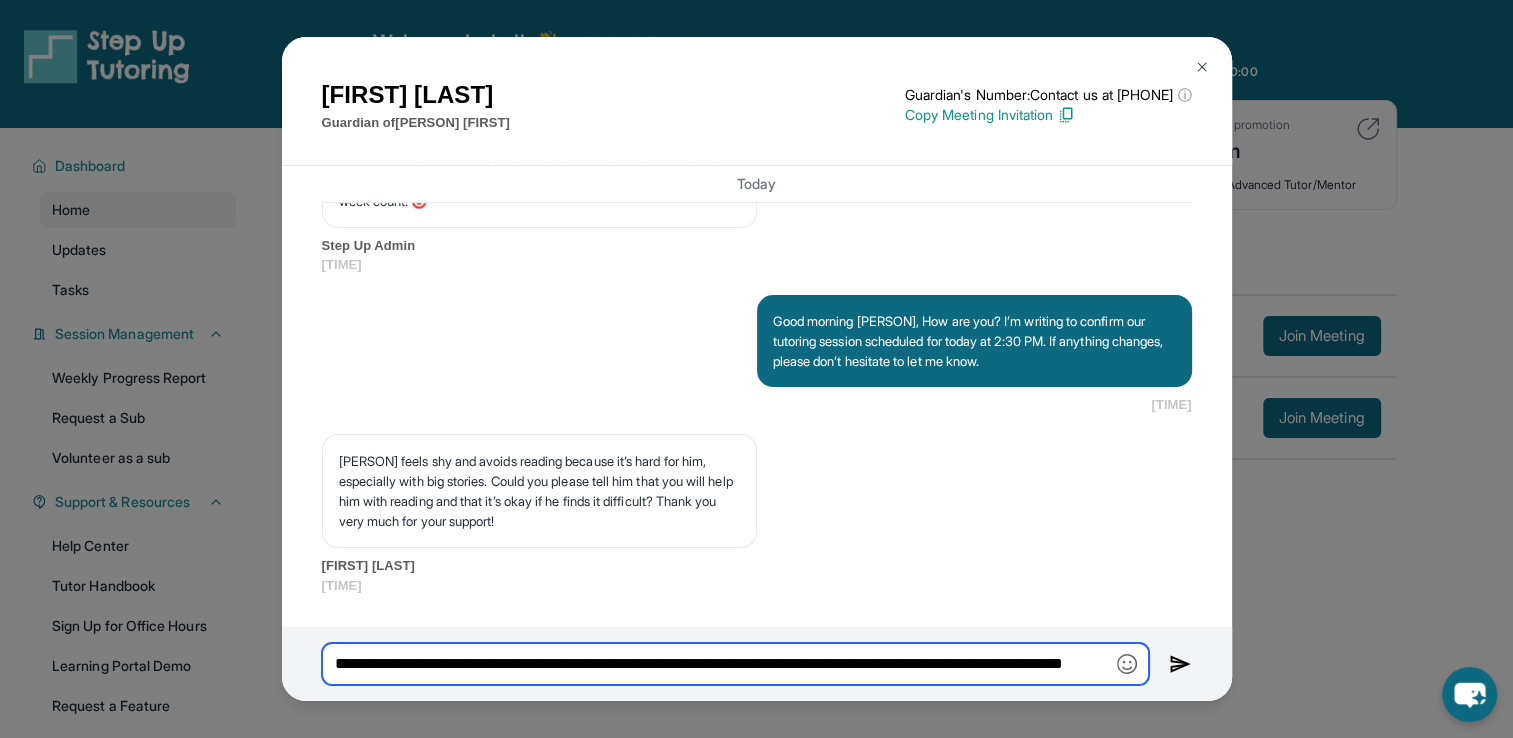 scroll, scrollTop: 0, scrollLeft: 115, axis: horizontal 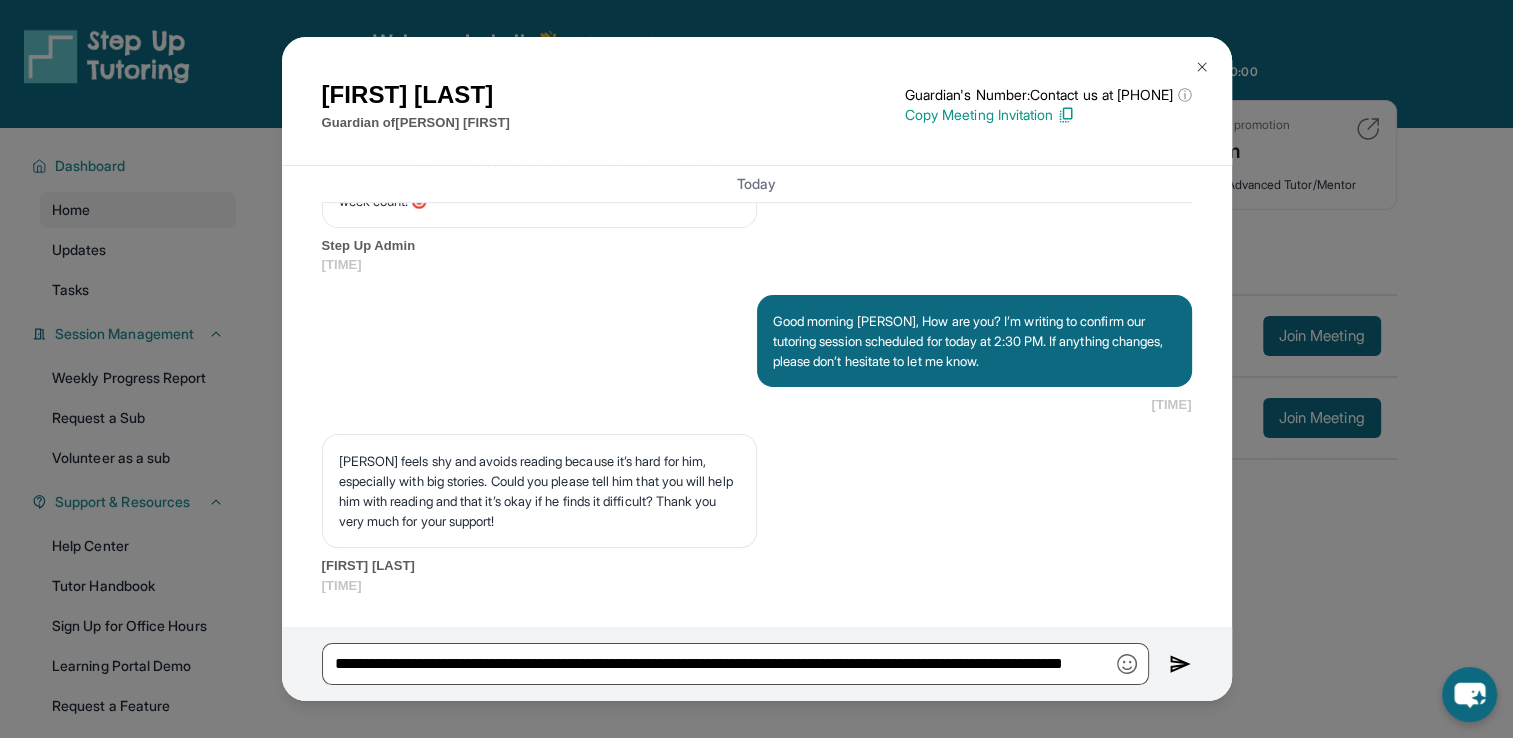 click at bounding box center [1127, 664] 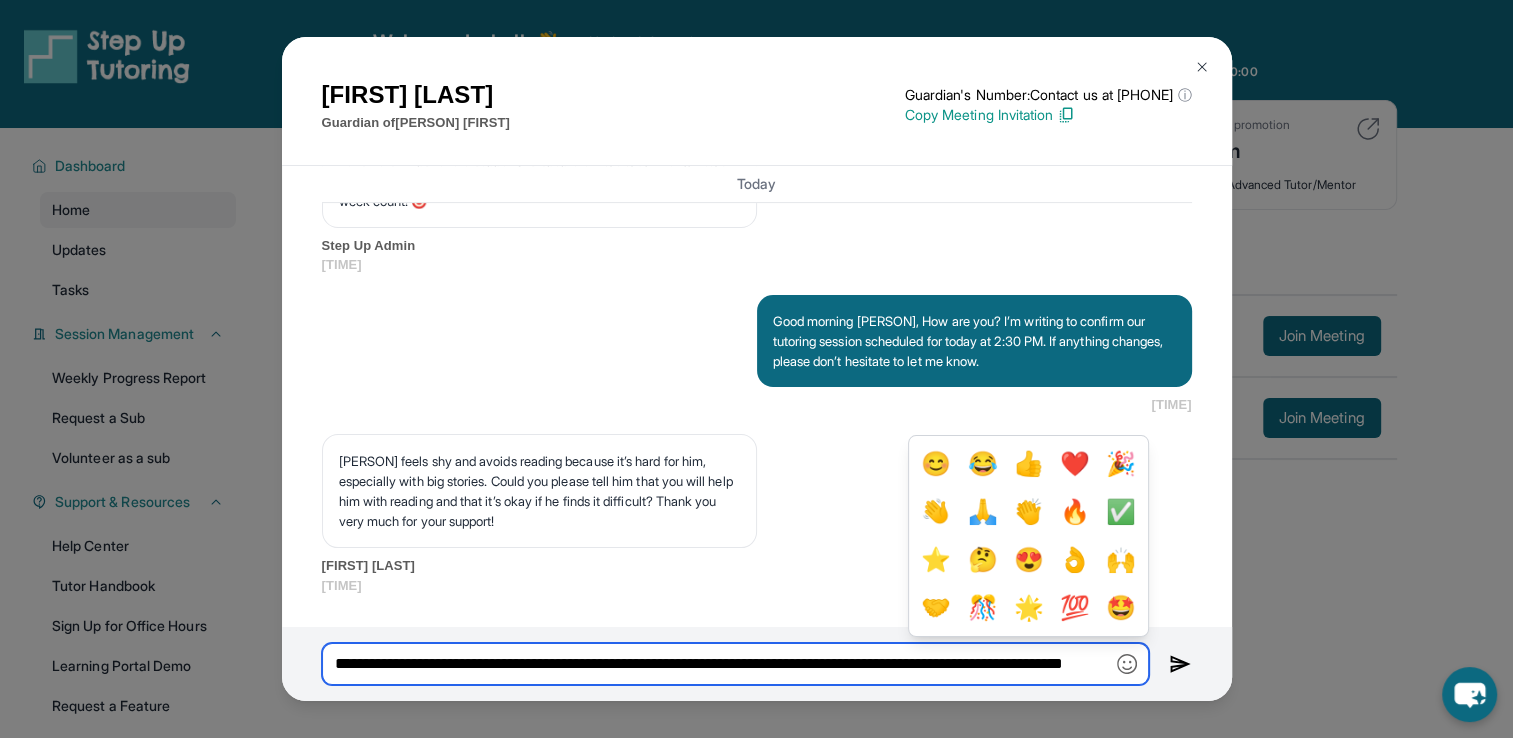 click on "**********" at bounding box center [735, 664] 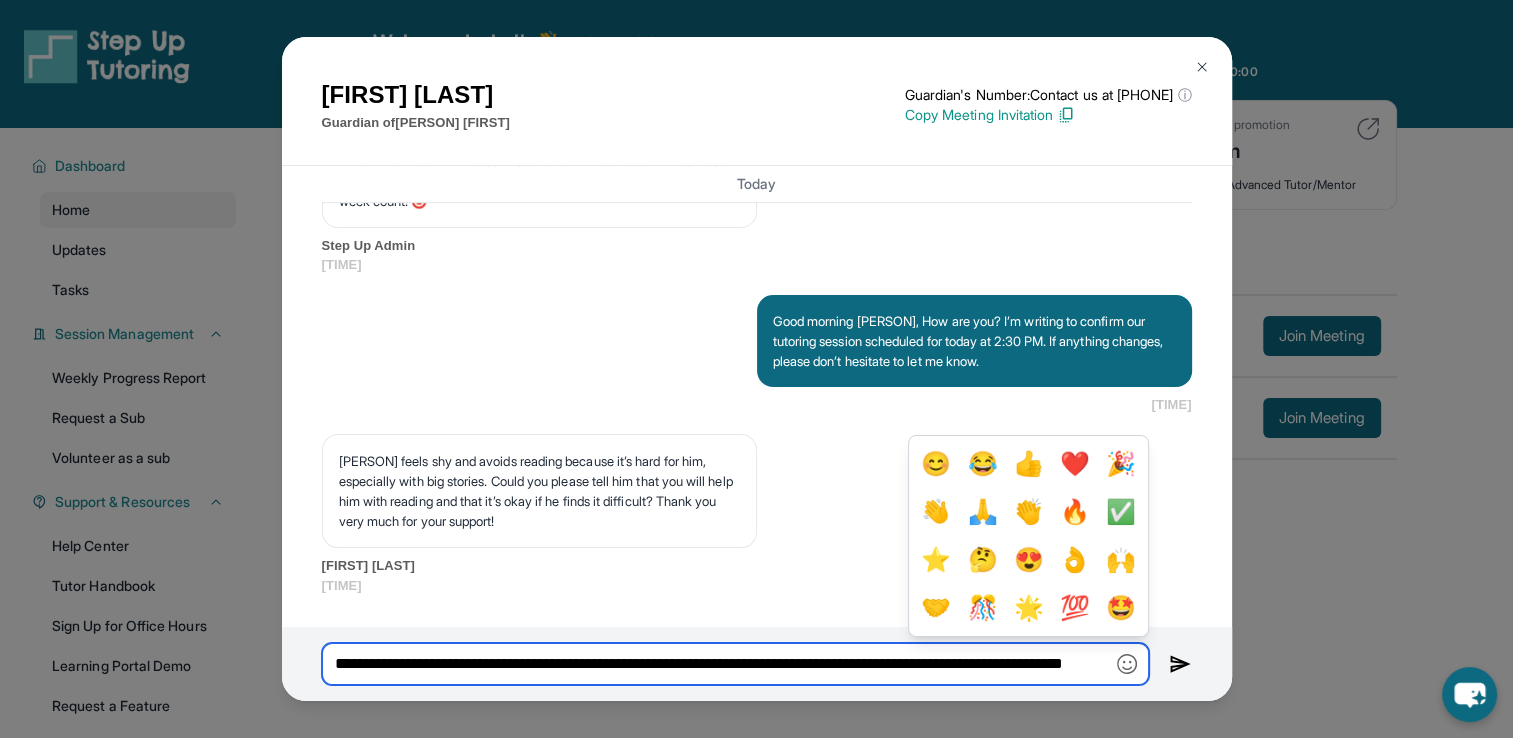 scroll, scrollTop: 0, scrollLeft: 115, axis: horizontal 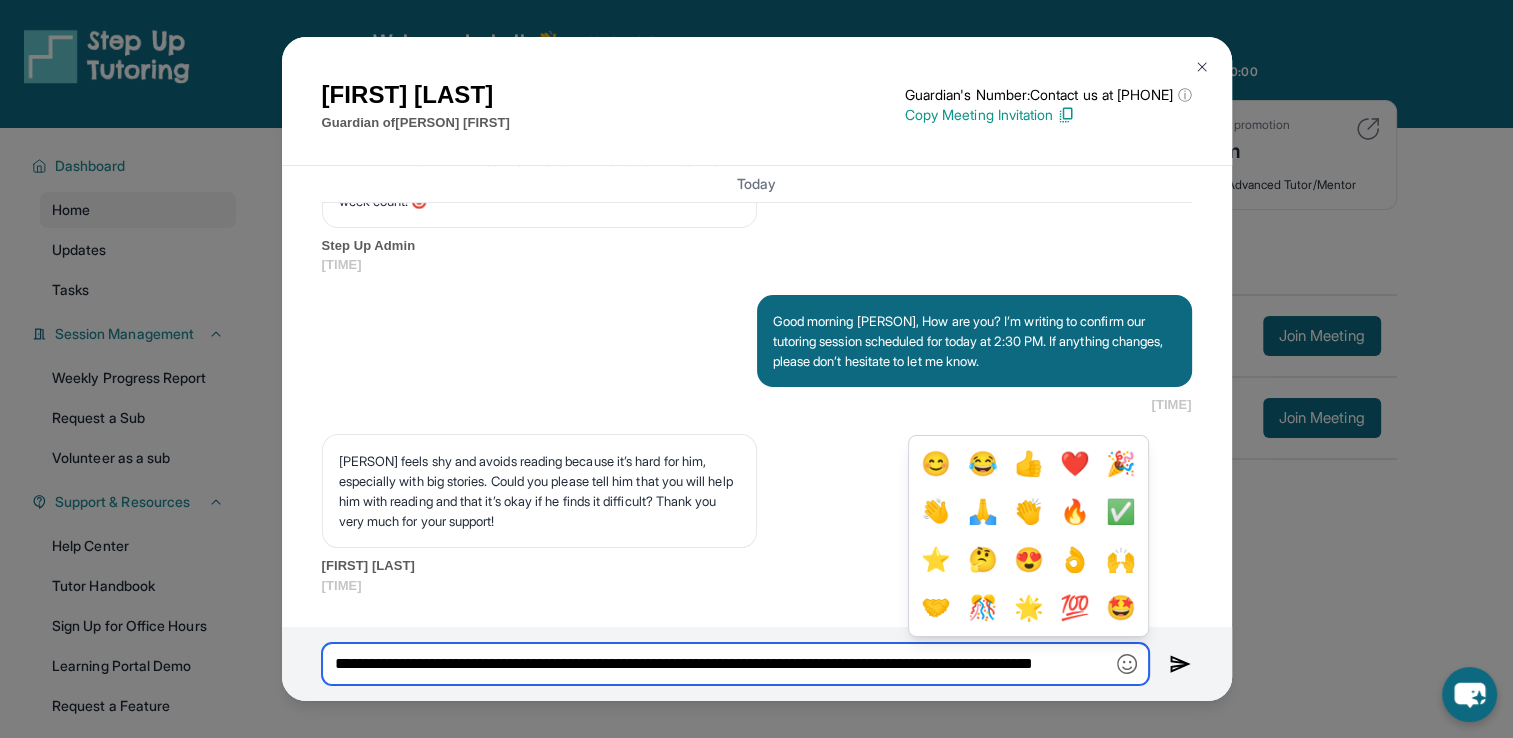 click on "**********" at bounding box center [735, 664] 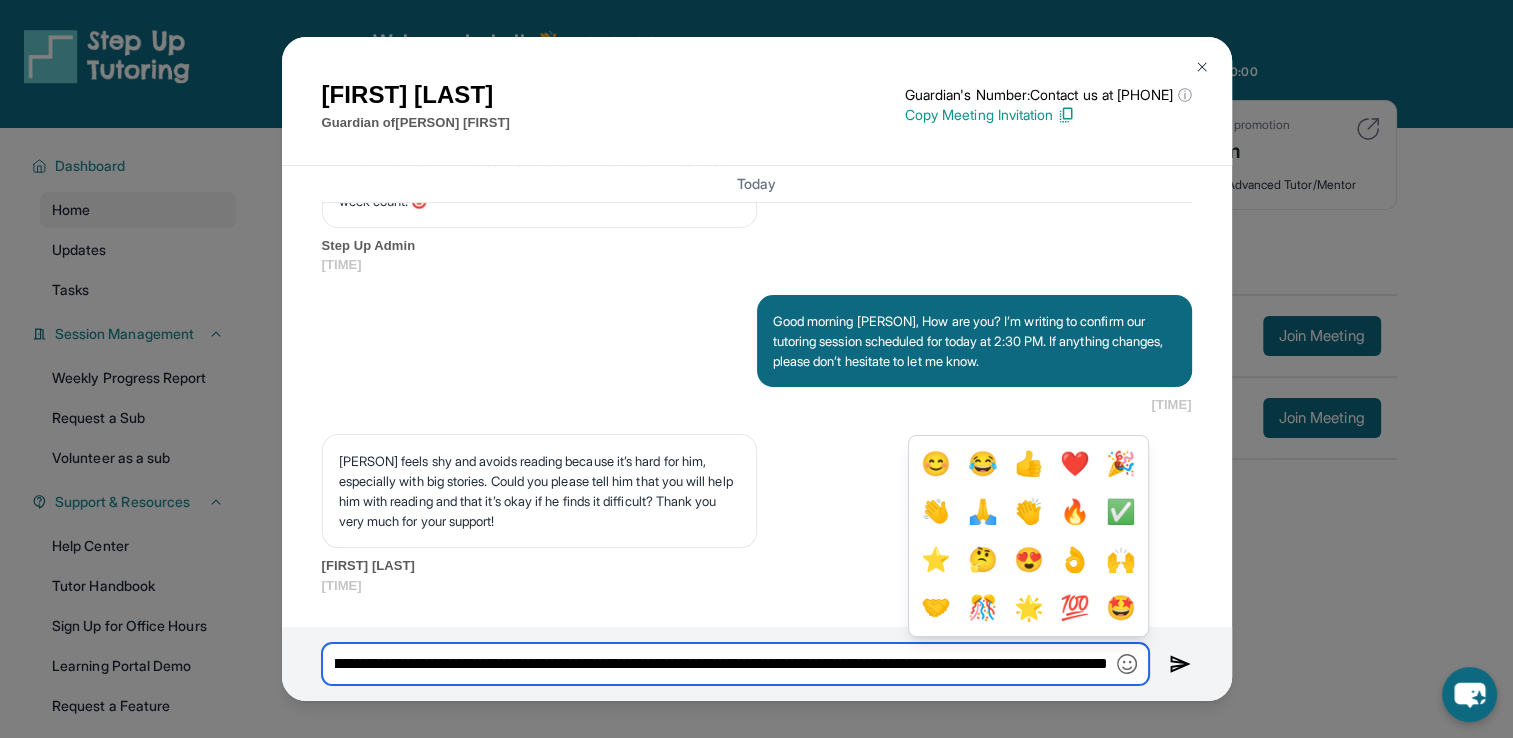 scroll, scrollTop: 0, scrollLeft: 540, axis: horizontal 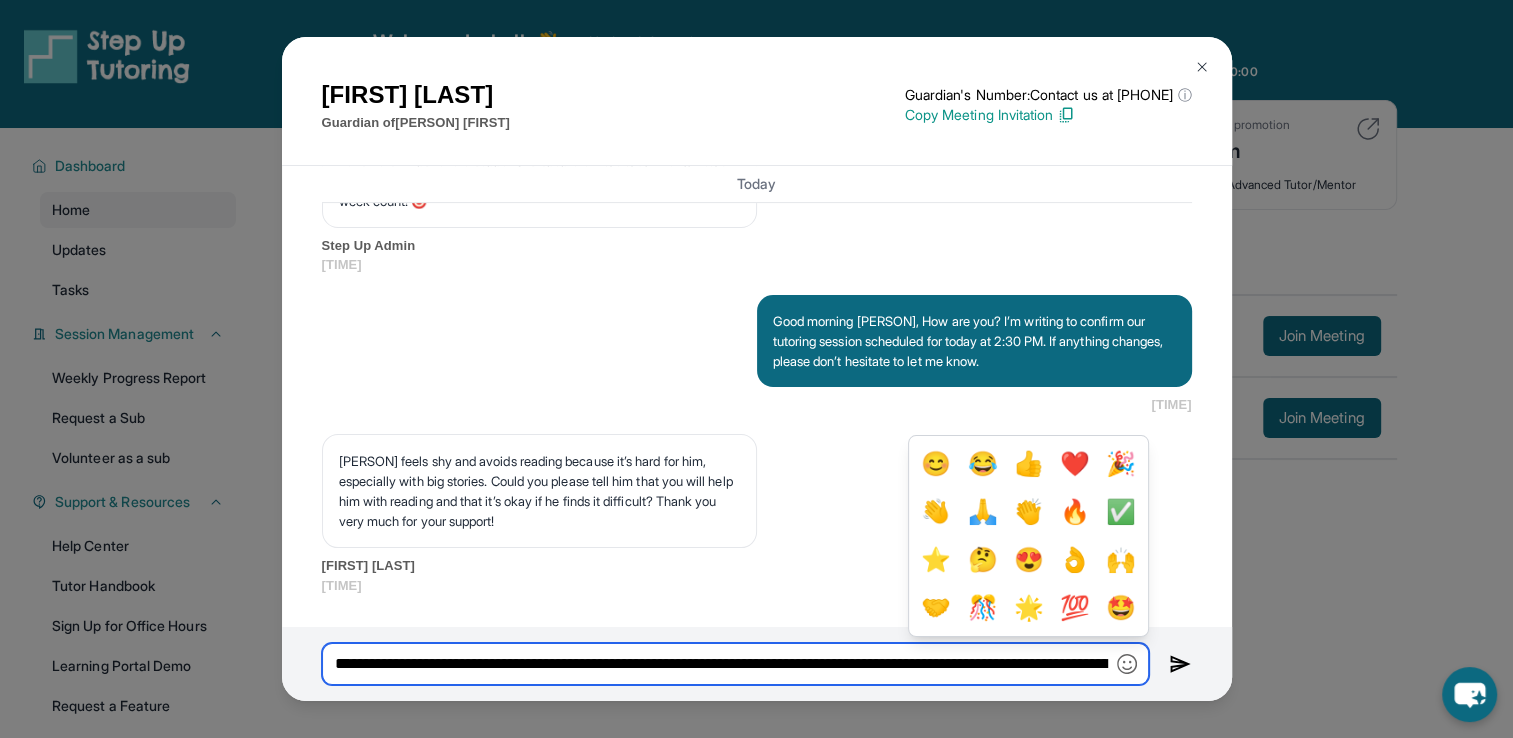 click on "**********" at bounding box center (735, 664) 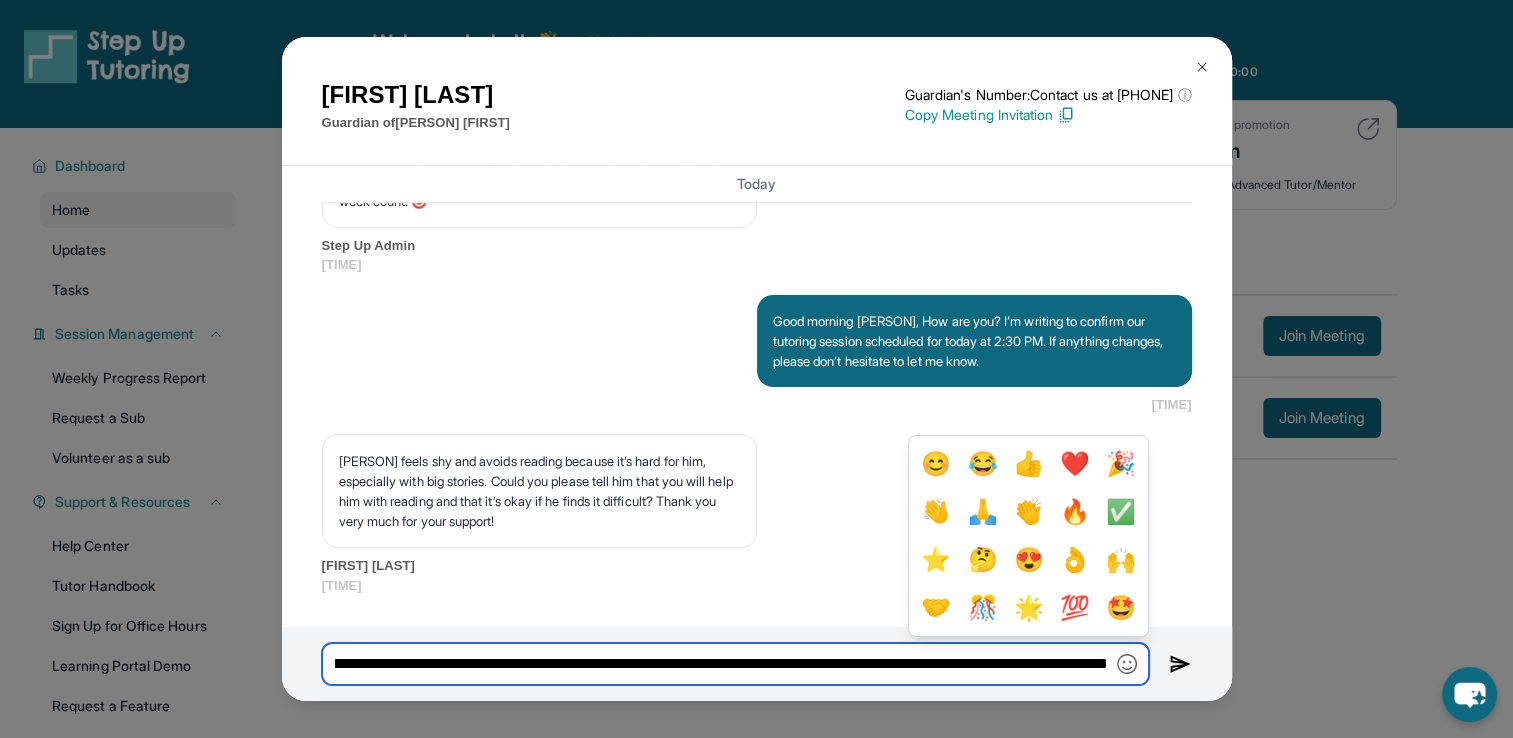 scroll, scrollTop: 0, scrollLeft: 462, axis: horizontal 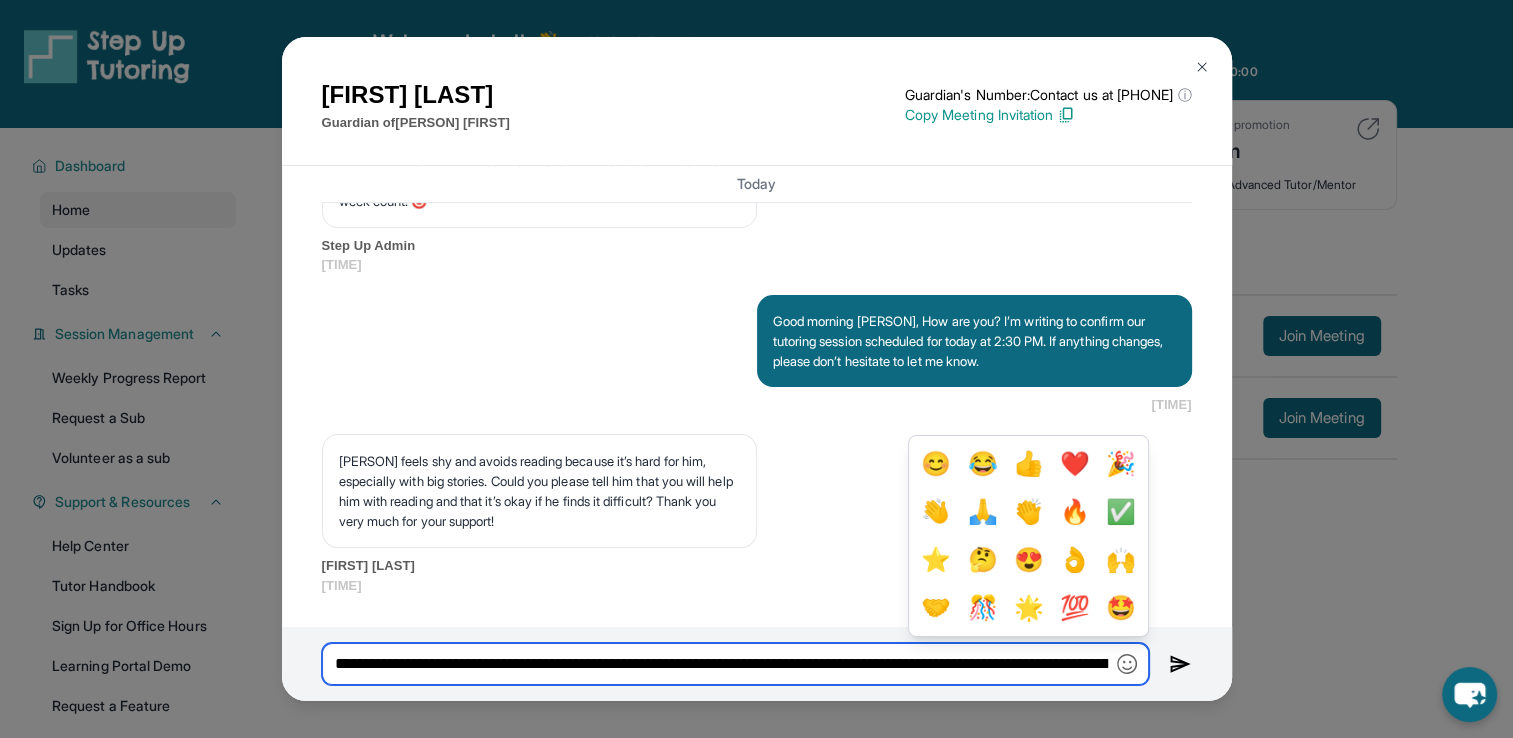click on "**********" at bounding box center [735, 664] 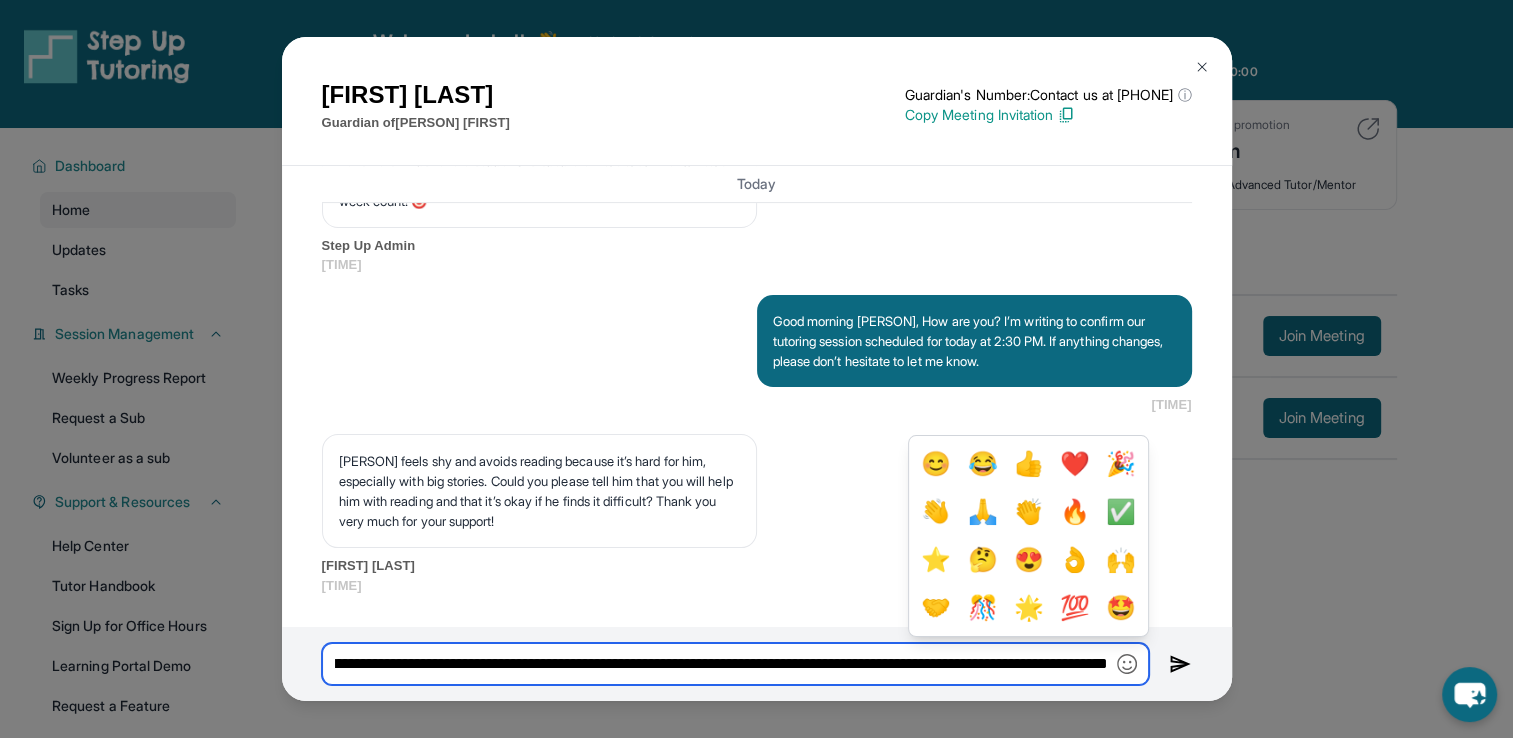 scroll, scrollTop: 0, scrollLeft: 415, axis: horizontal 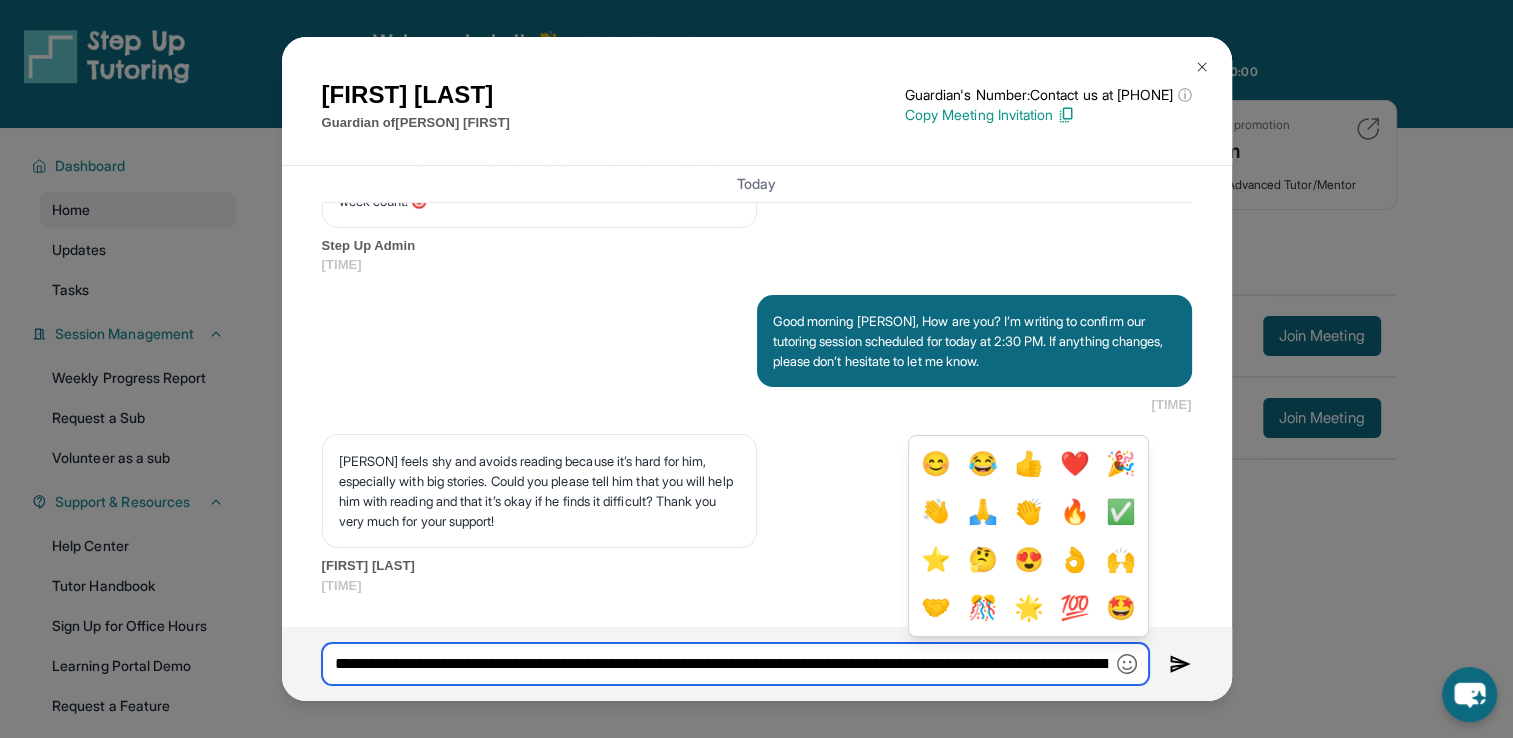 click on "**********" at bounding box center (735, 664) 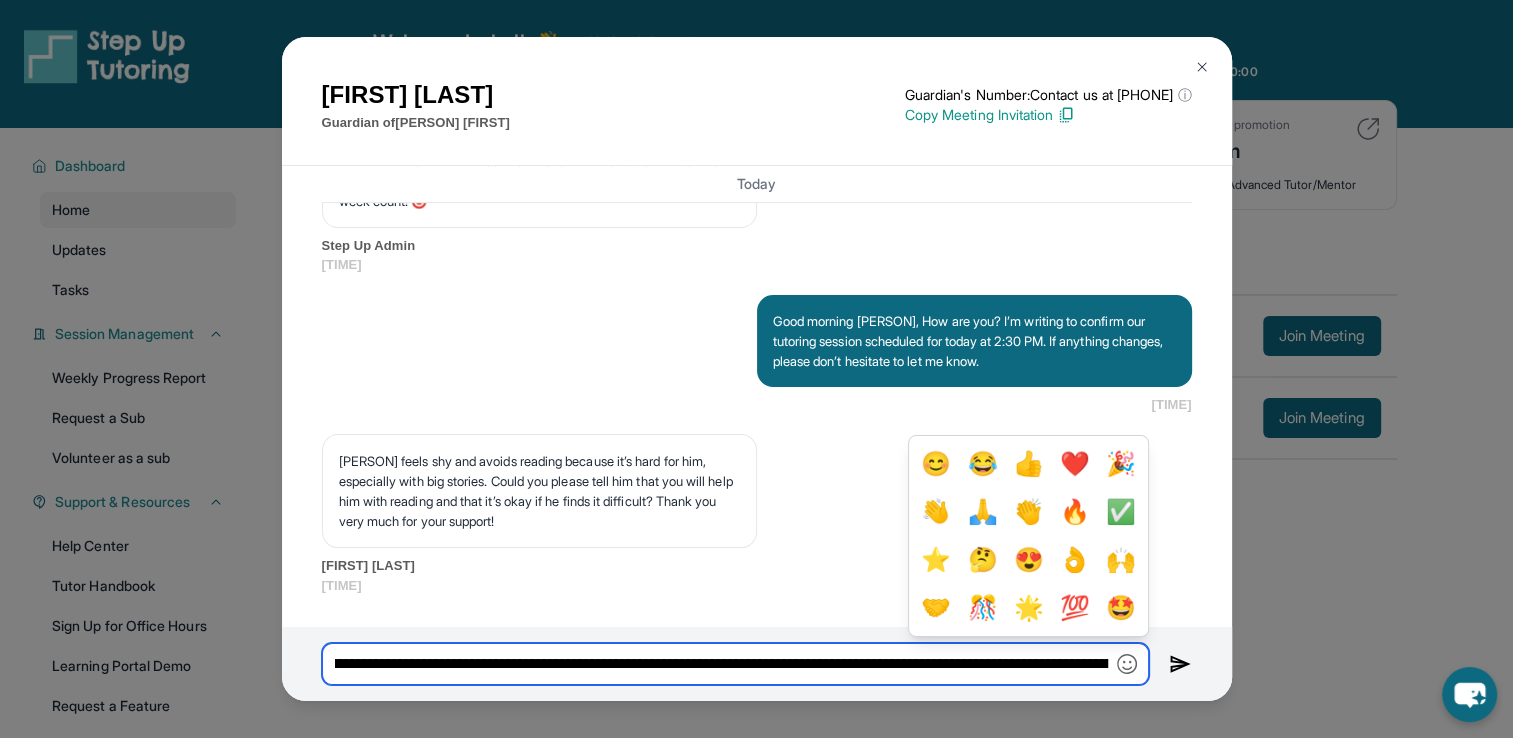 scroll, scrollTop: 0, scrollLeft: 264, axis: horizontal 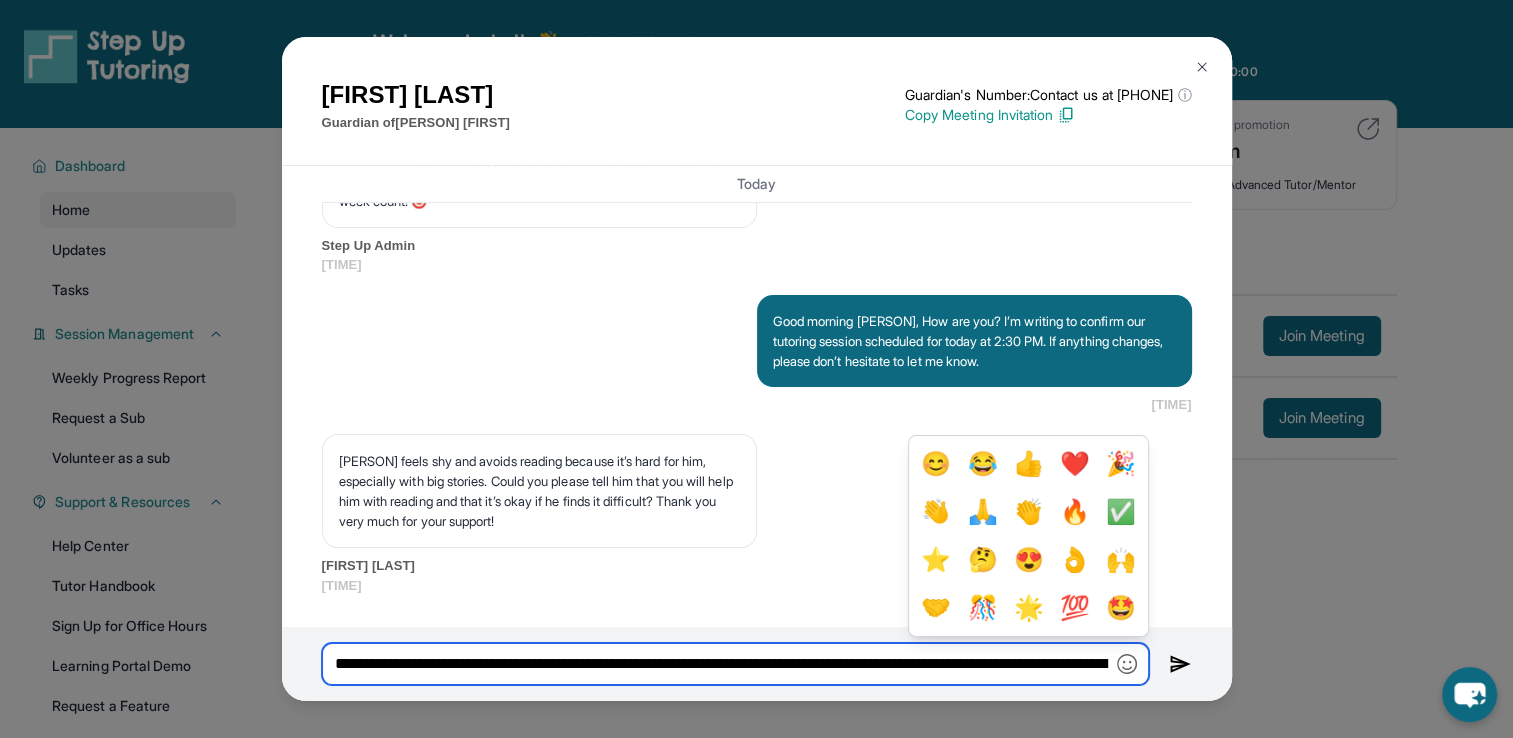 click on "**********" at bounding box center (735, 664) 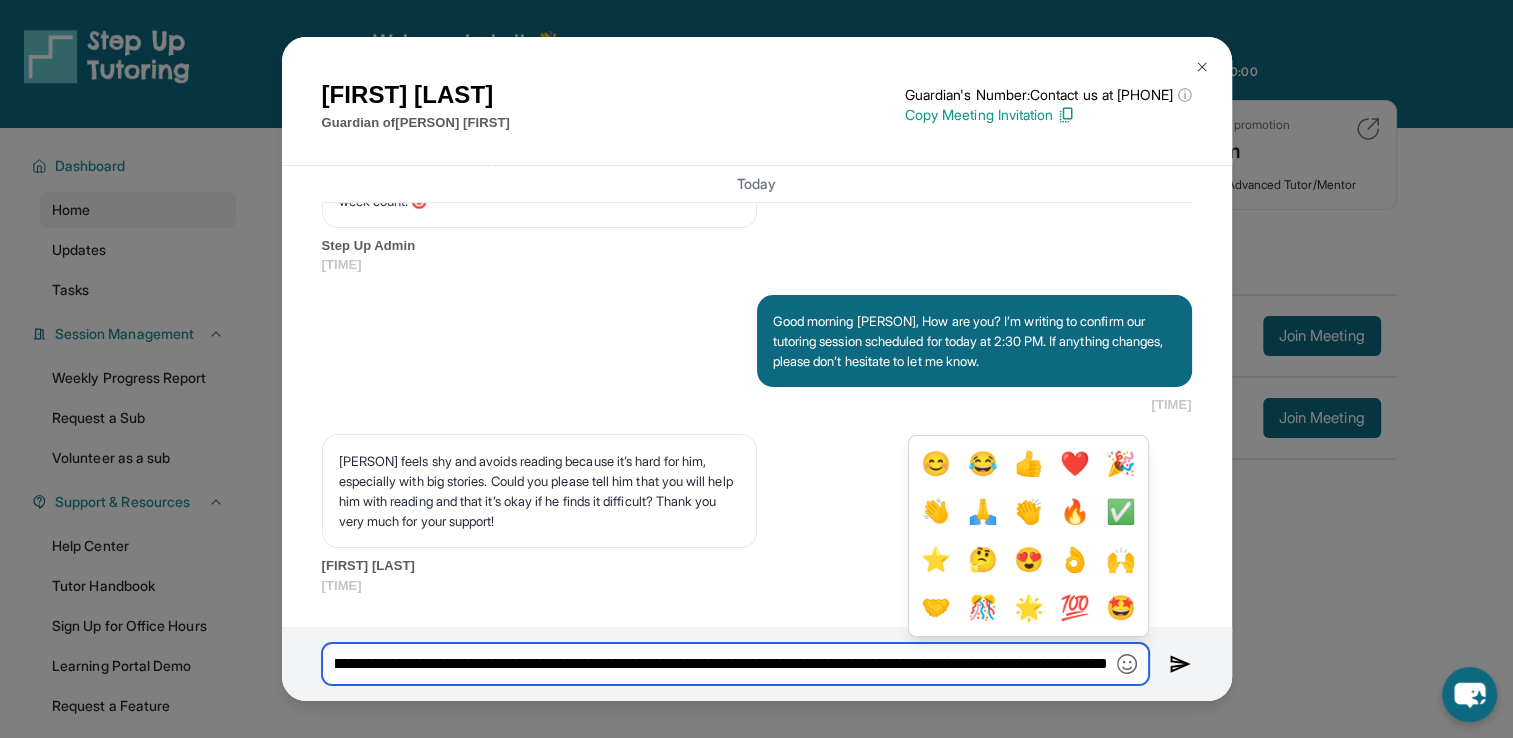 scroll, scrollTop: 0, scrollLeft: 541, axis: horizontal 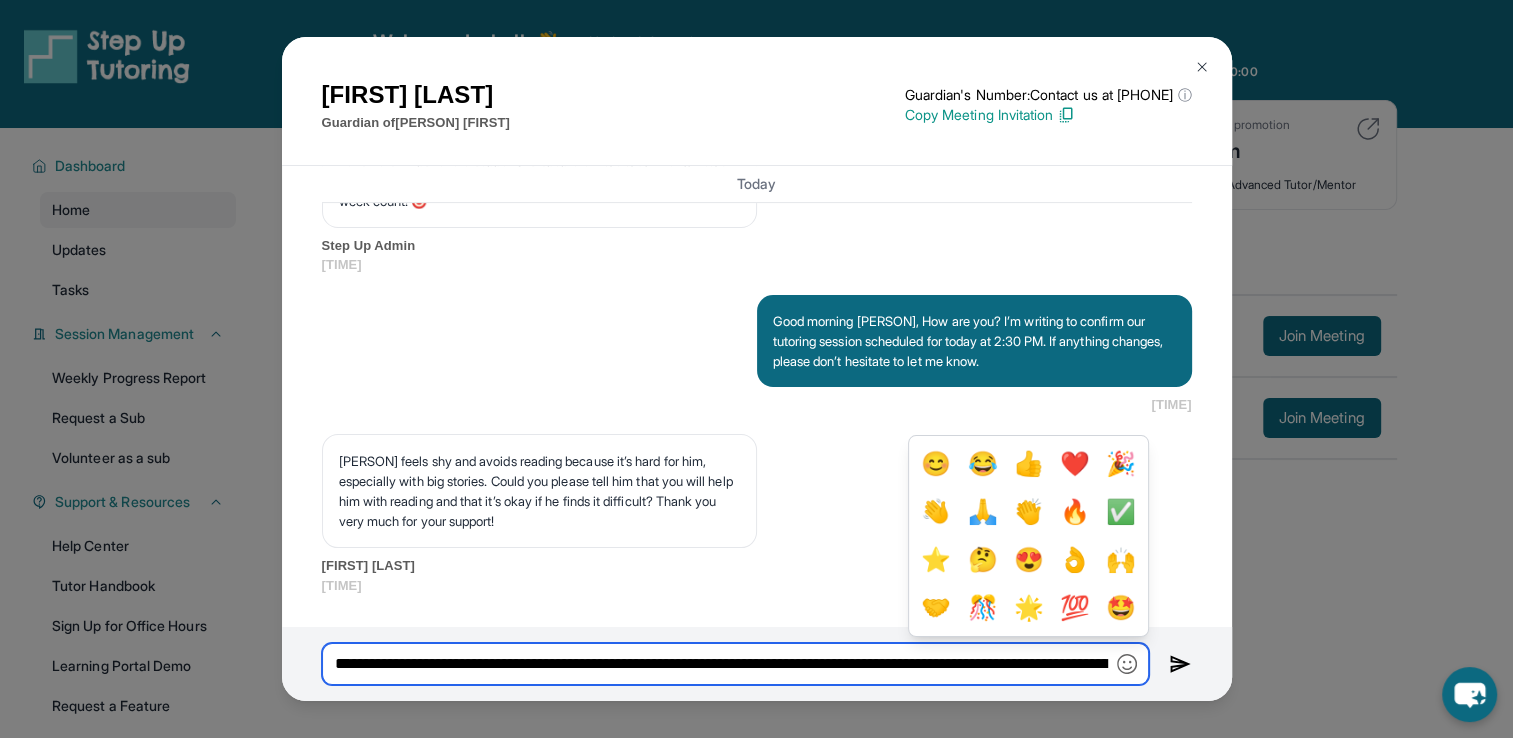 click on "**********" at bounding box center (735, 664) 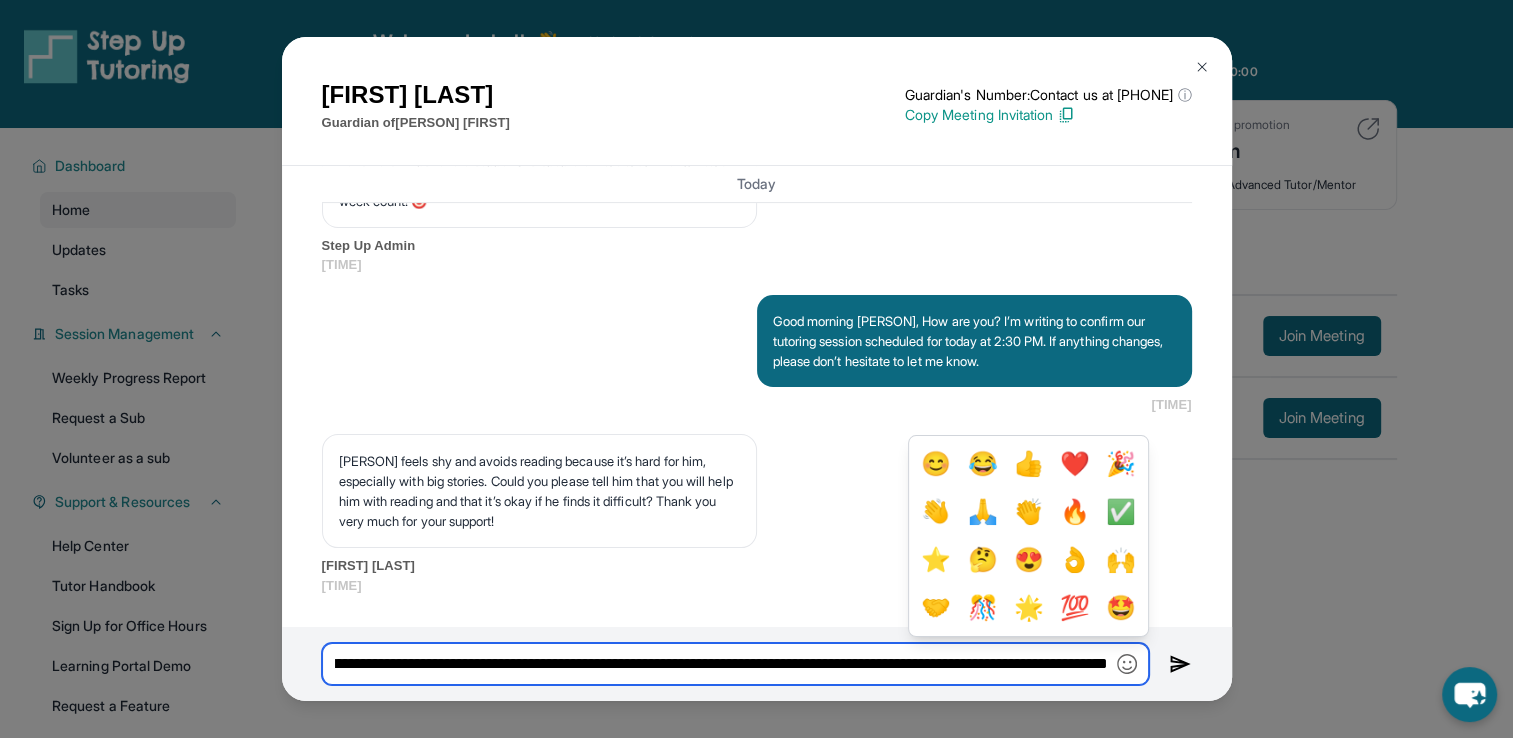 scroll, scrollTop: 0, scrollLeft: 430, axis: horizontal 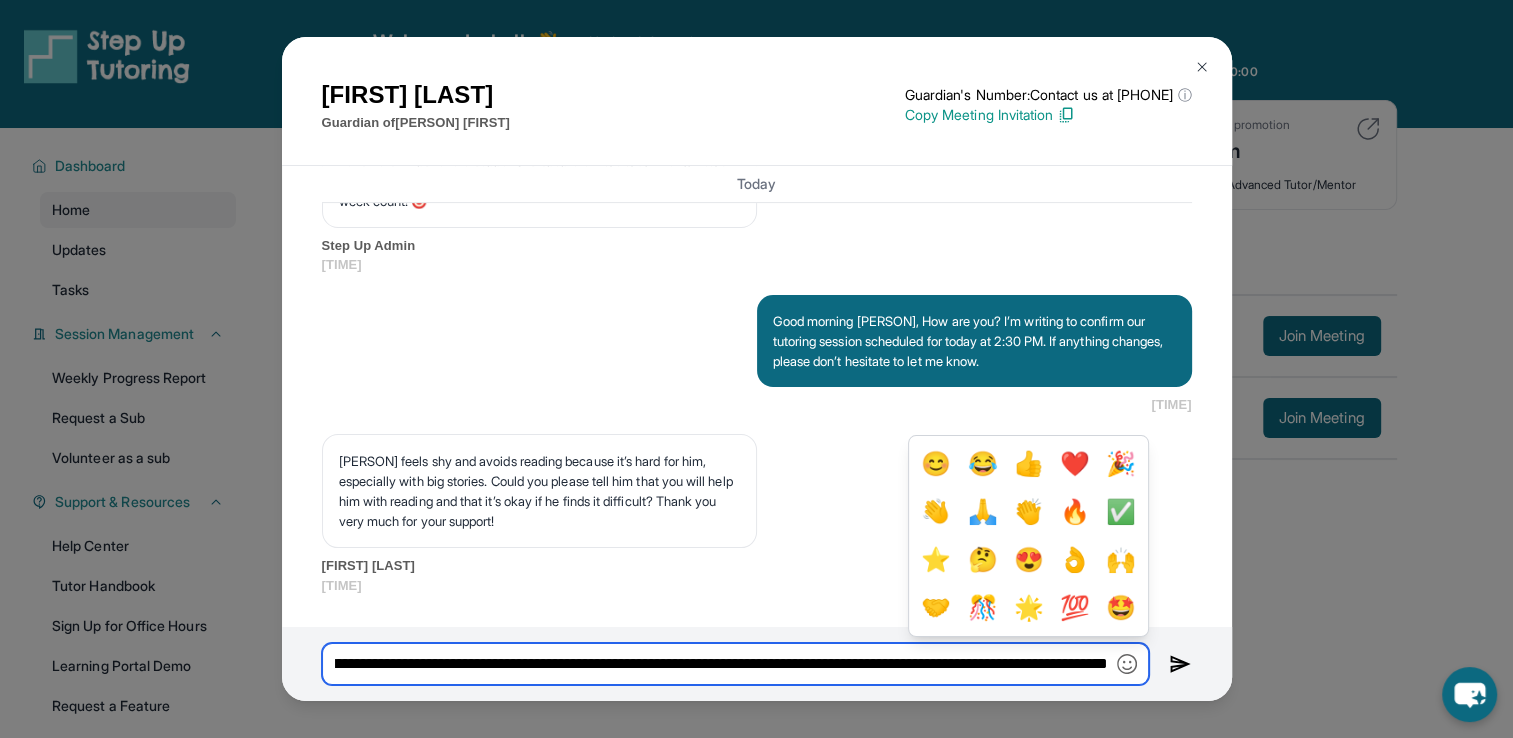 click on "**********" at bounding box center (735, 664) 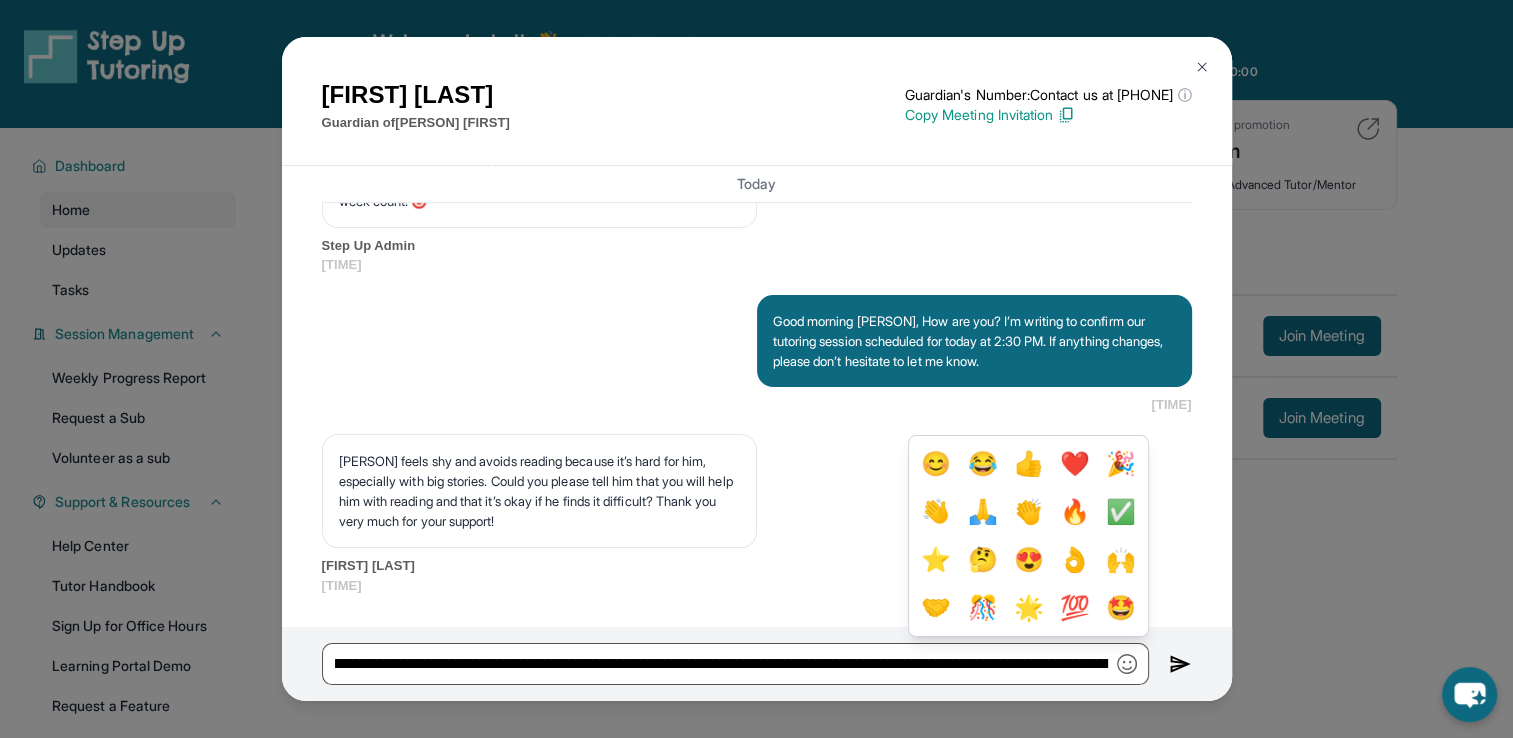 scroll, scrollTop: 0, scrollLeft: 0, axis: both 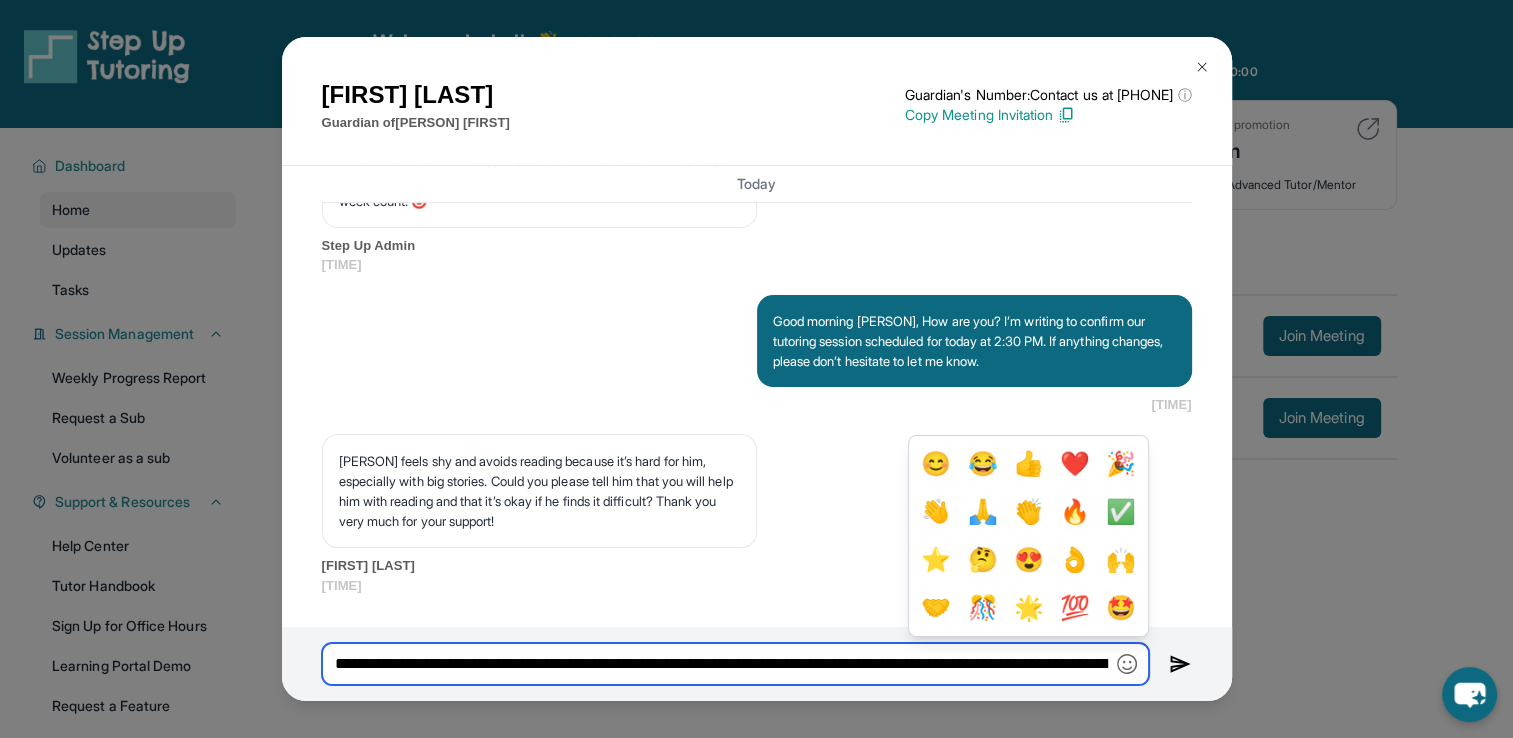 click on "**********" at bounding box center [735, 664] 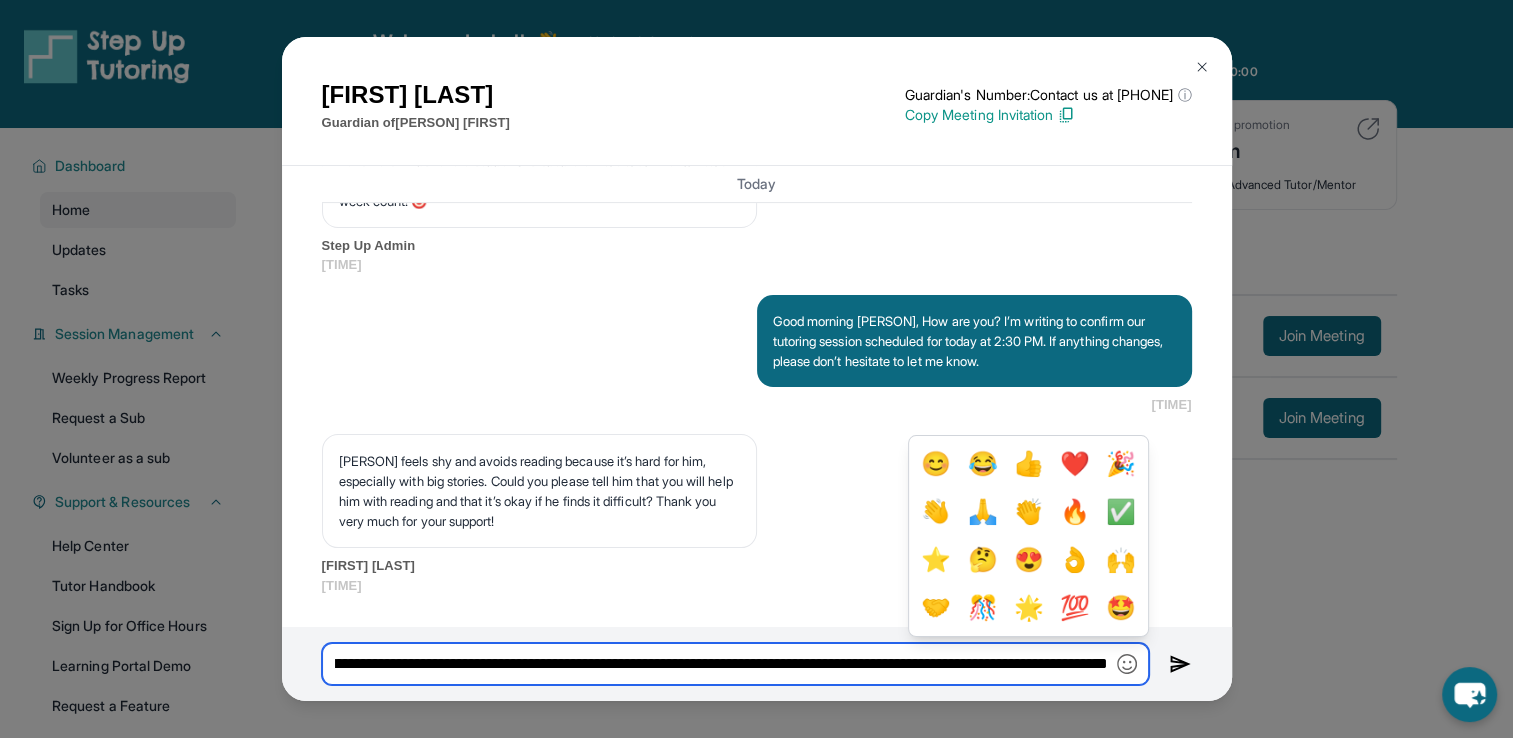 scroll, scrollTop: 0, scrollLeft: 521, axis: horizontal 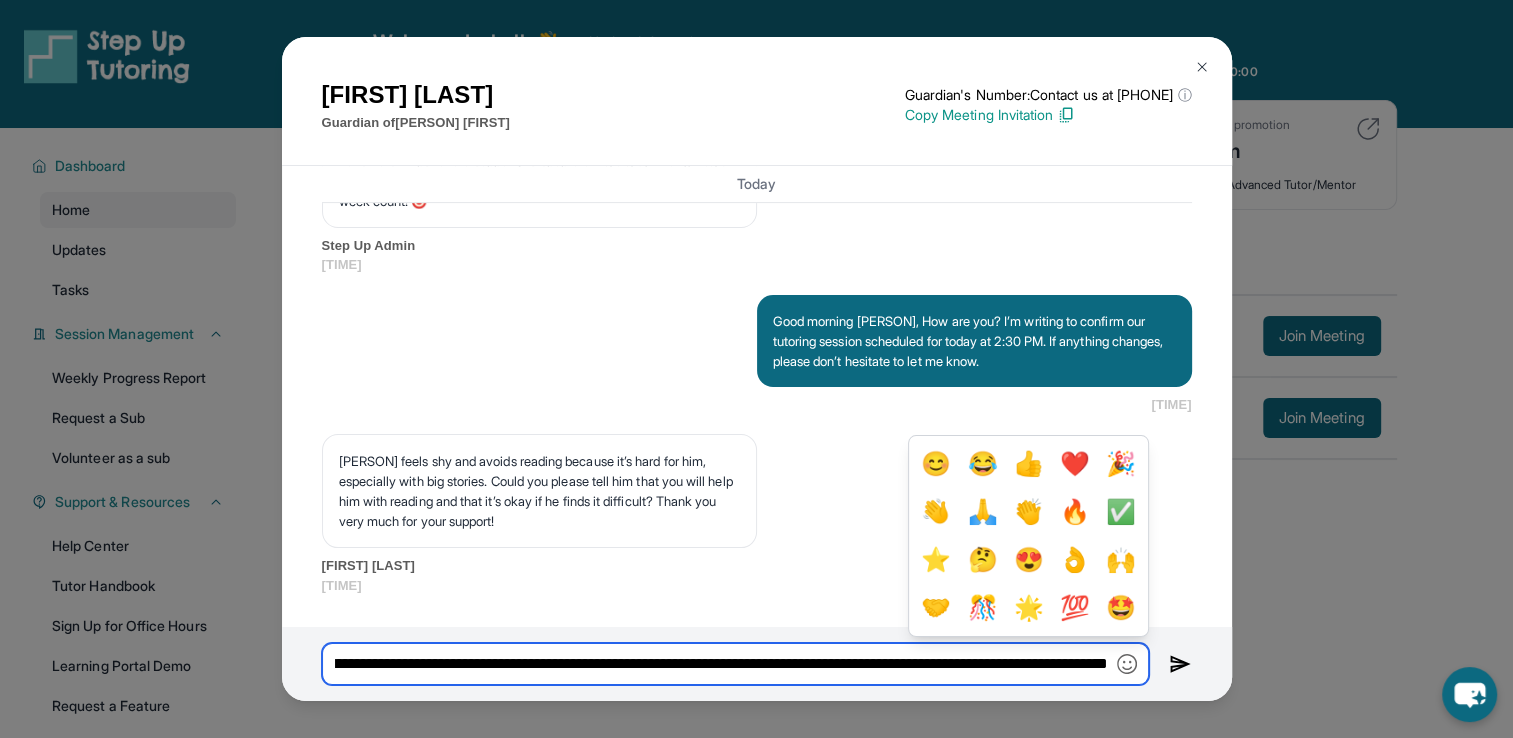 click on "**********" at bounding box center [735, 664] 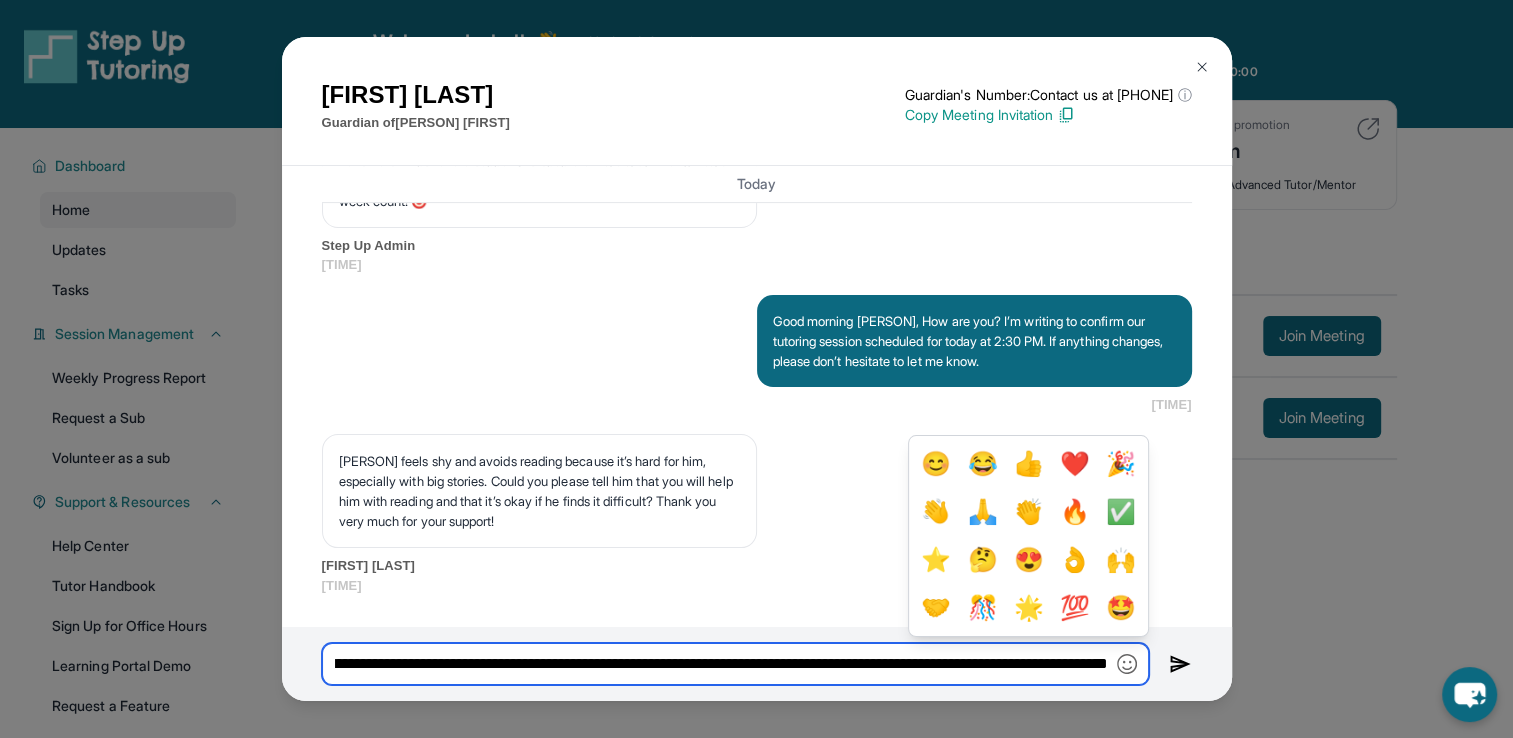 scroll, scrollTop: 0, scrollLeft: 1544, axis: horizontal 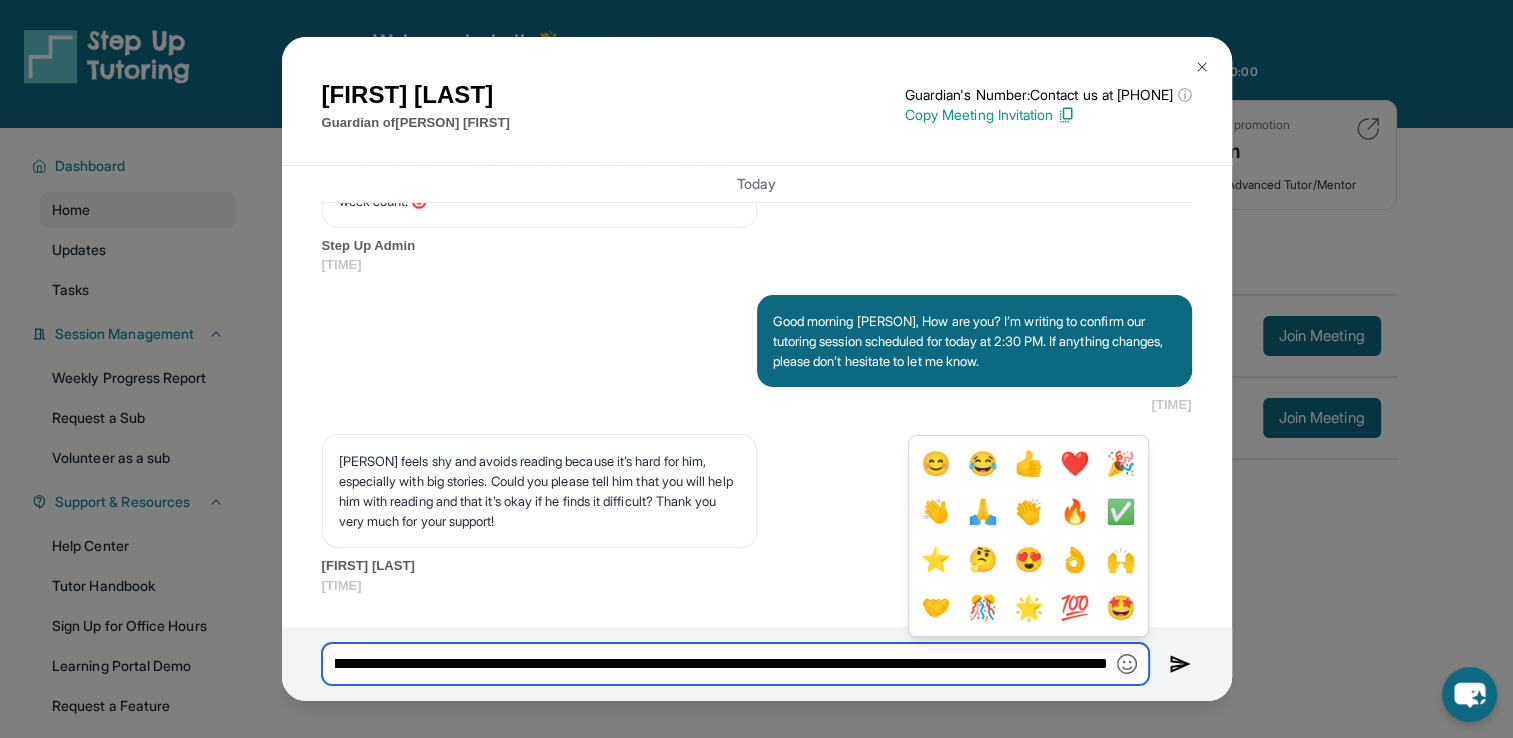 type on "**********" 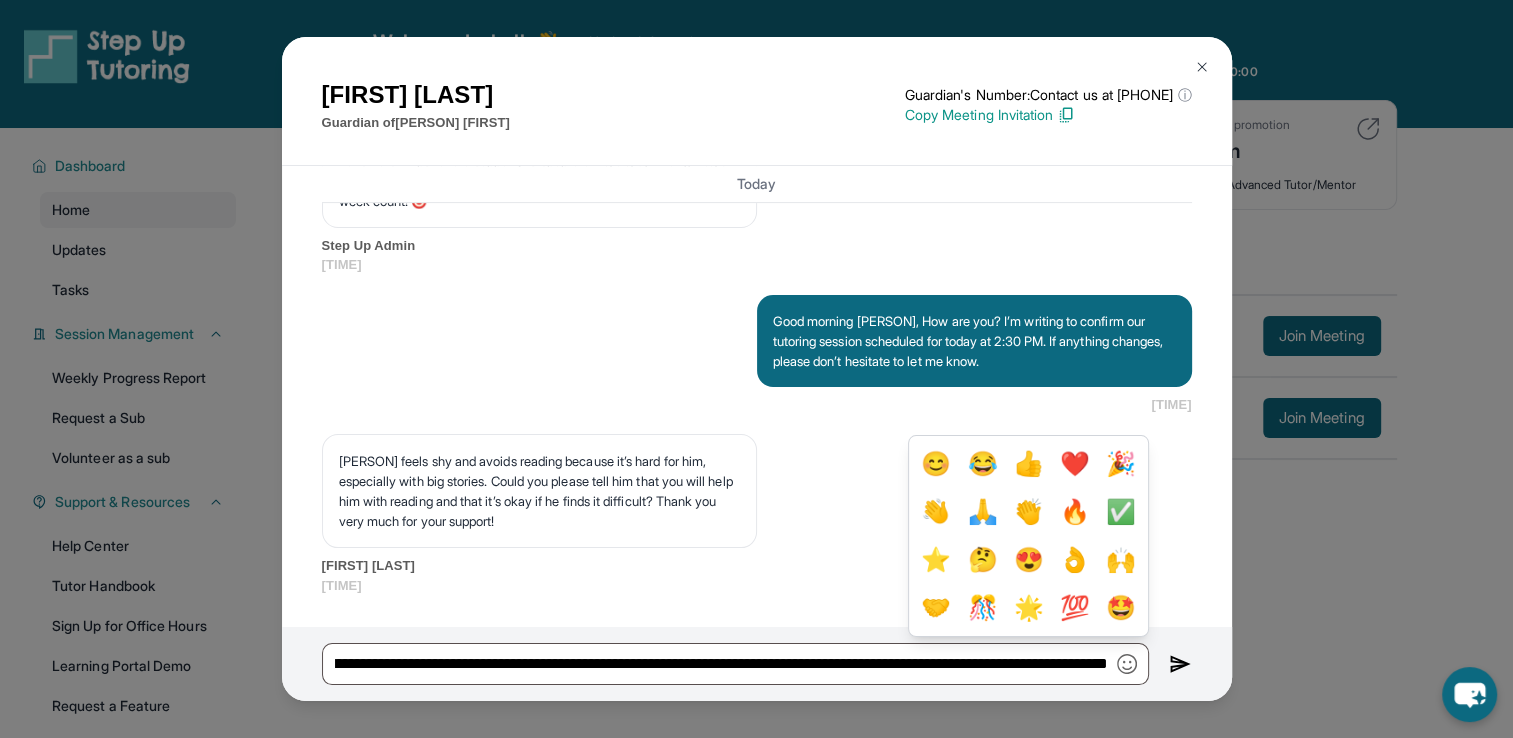 scroll, scrollTop: 0, scrollLeft: 0, axis: both 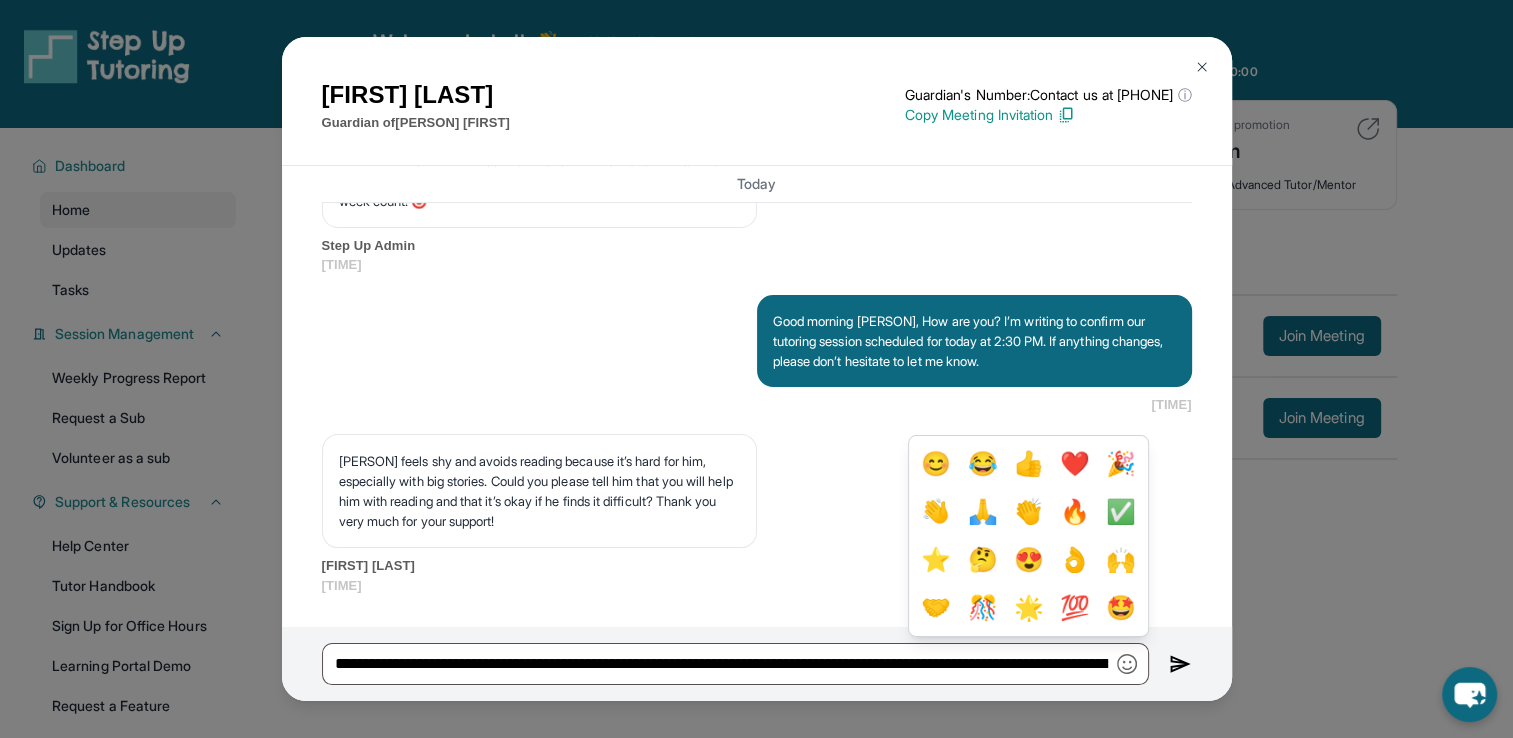 click at bounding box center (1127, 664) 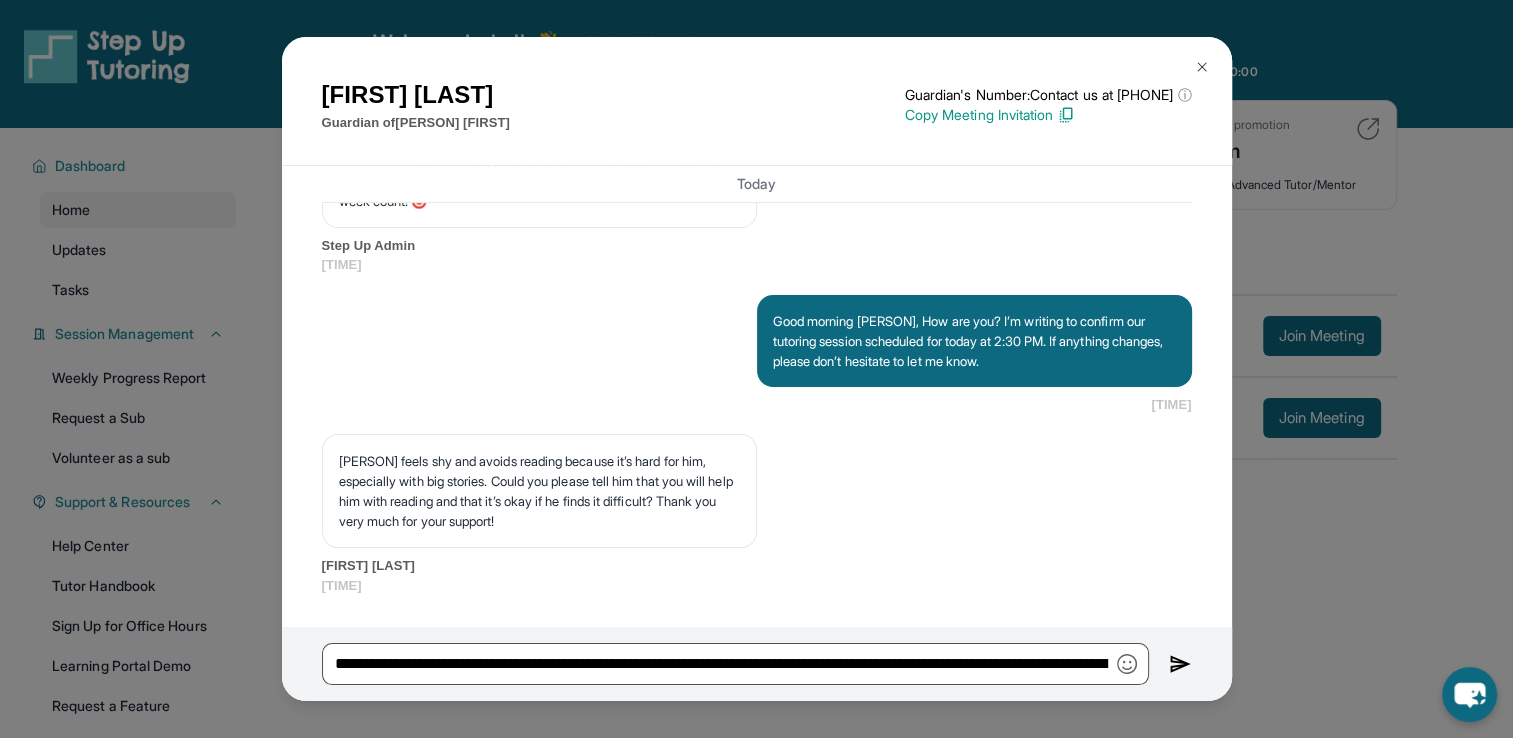 click at bounding box center [1127, 664] 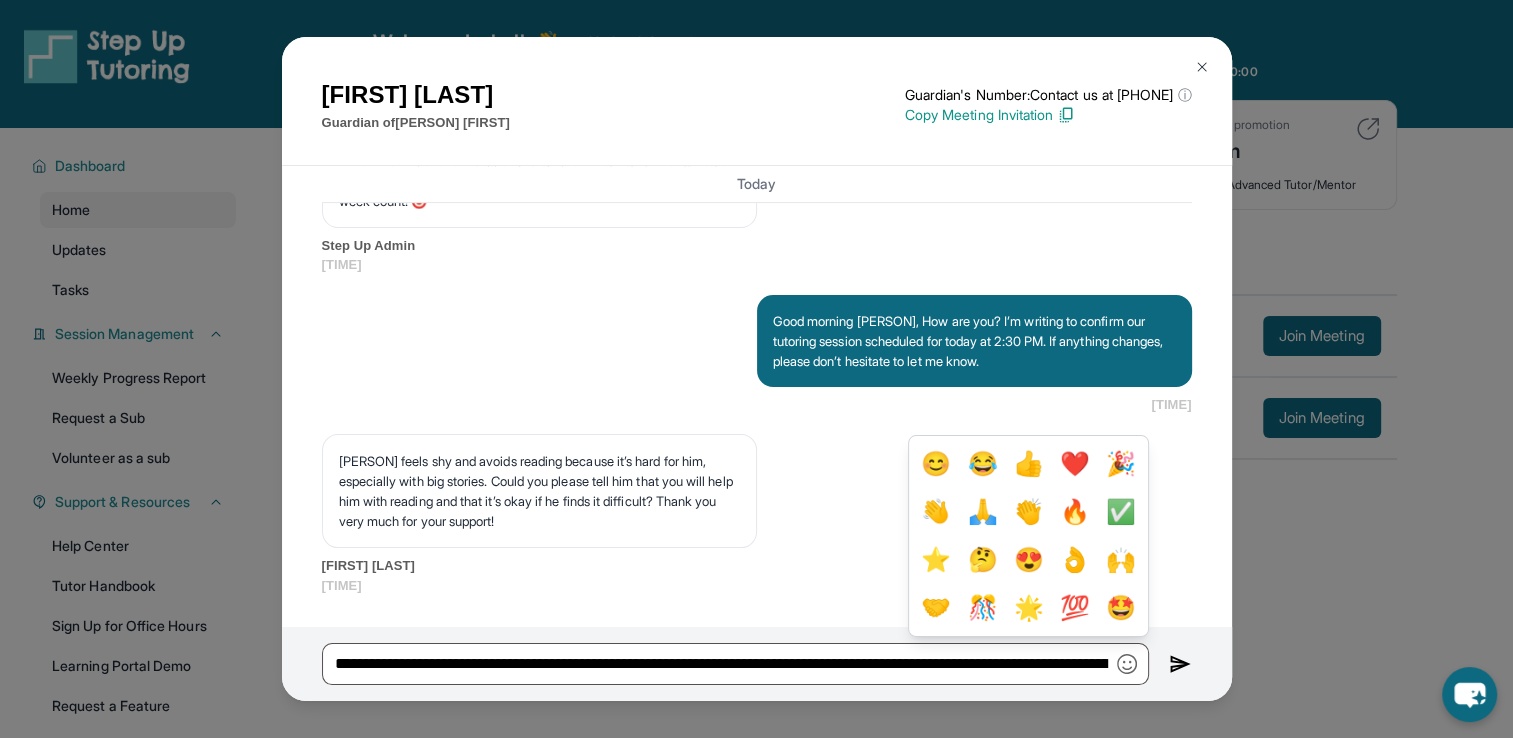 click at bounding box center (1180, 664) 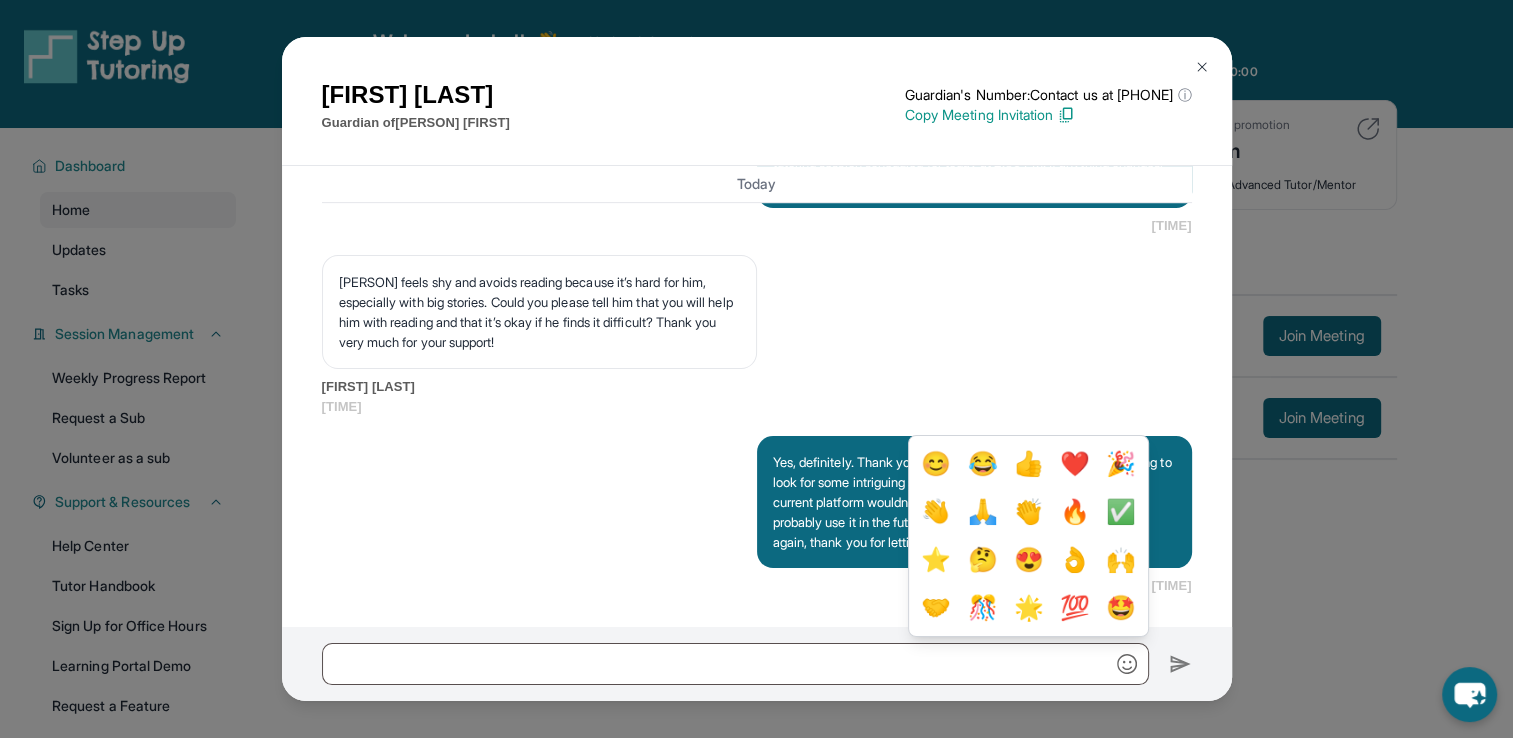 scroll, scrollTop: 16683, scrollLeft: 0, axis: vertical 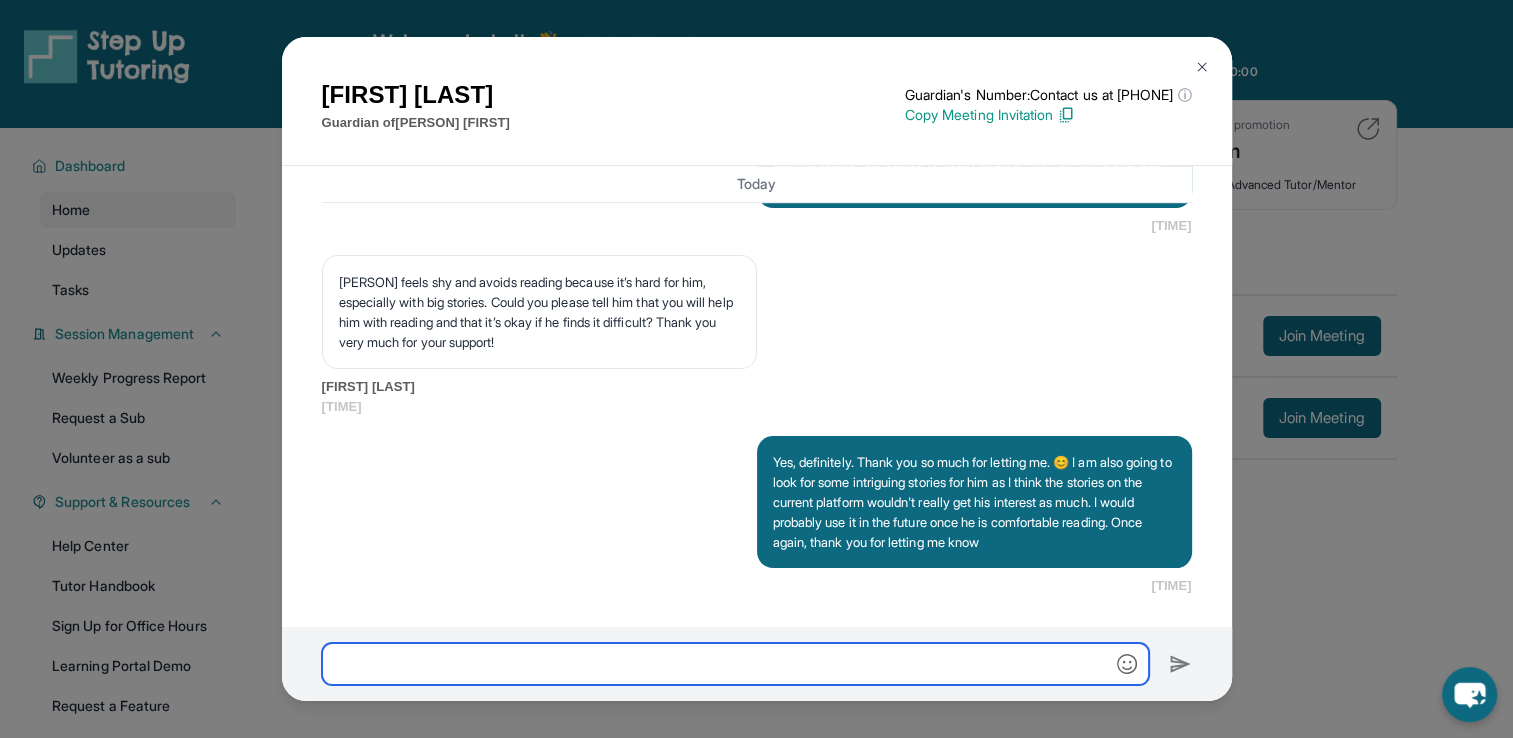 click at bounding box center [735, 664] 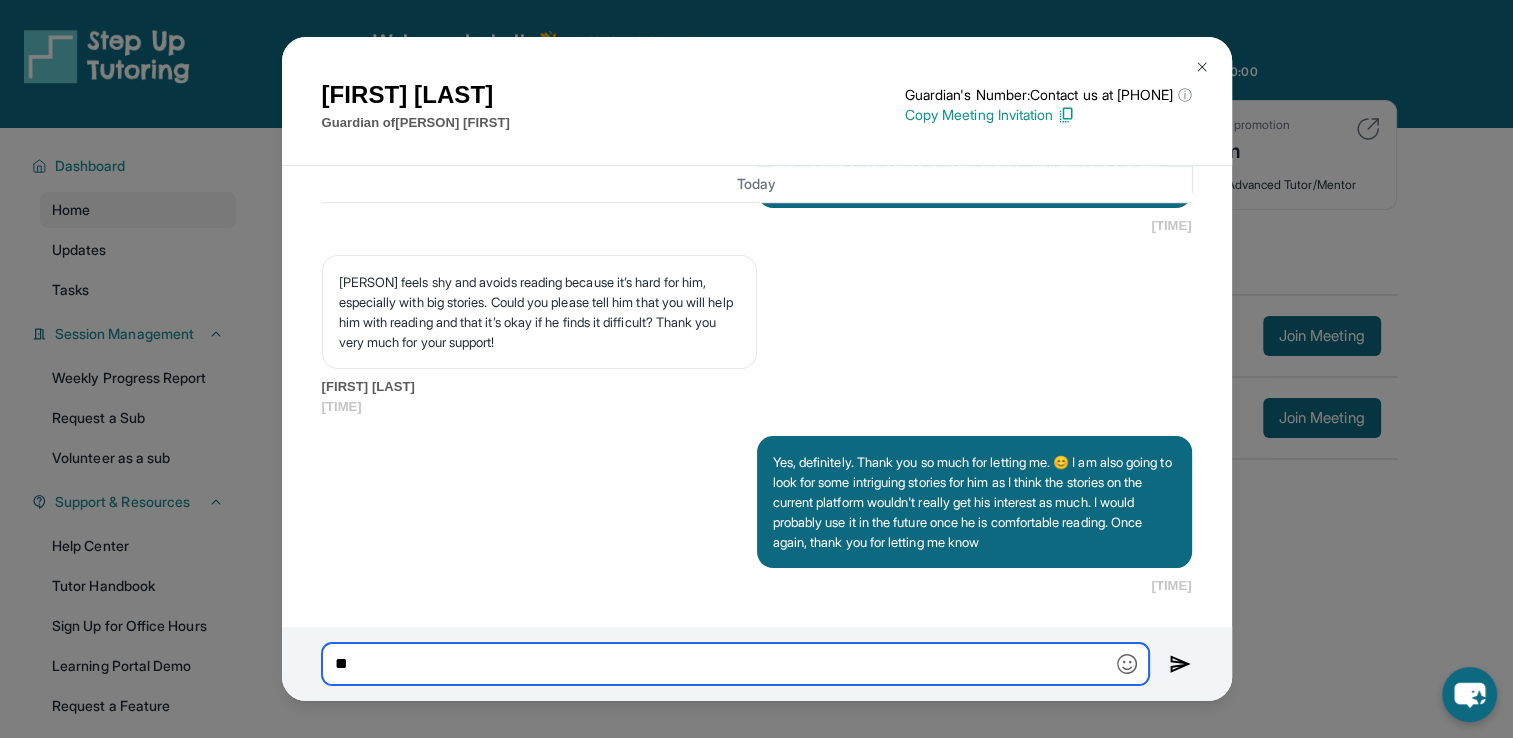 type on "*" 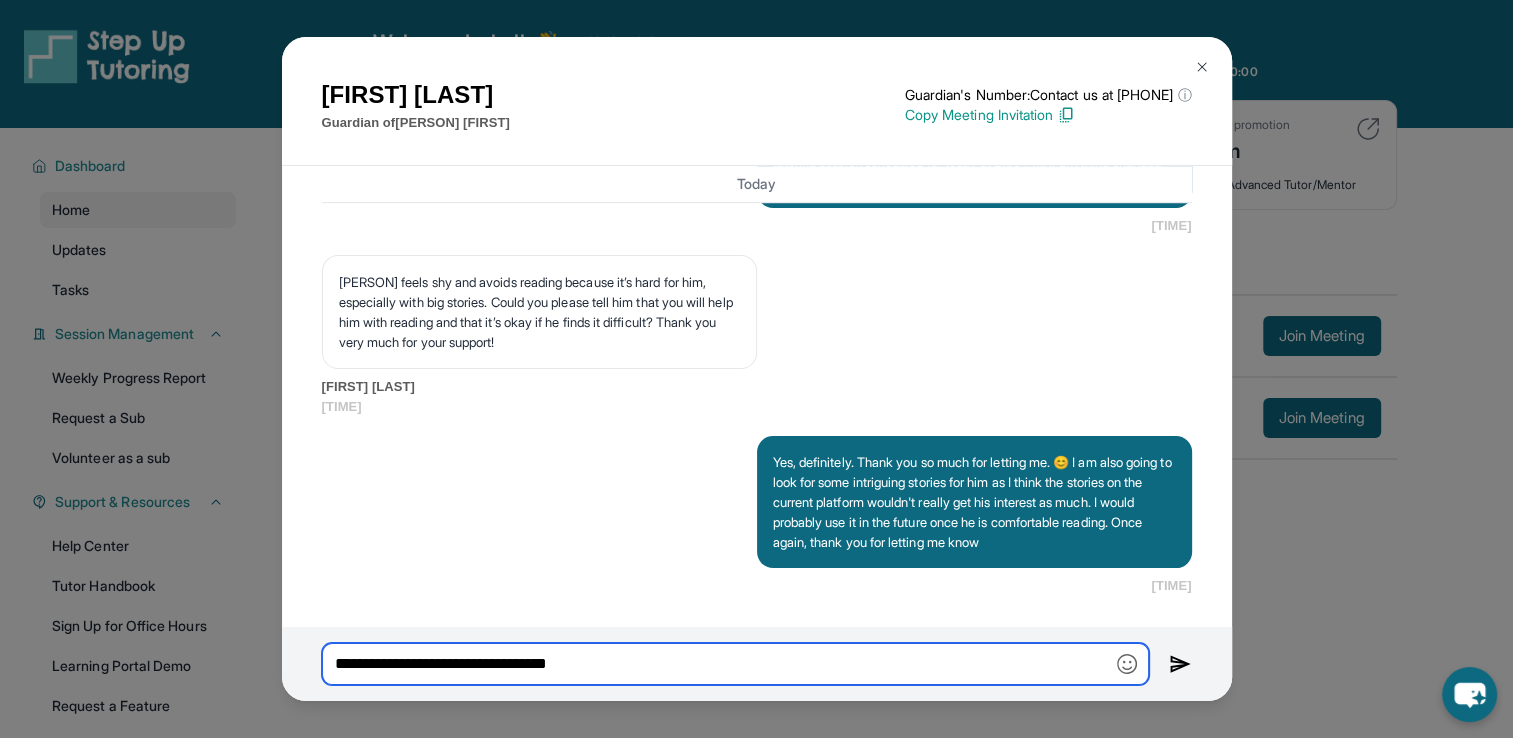 type on "**********" 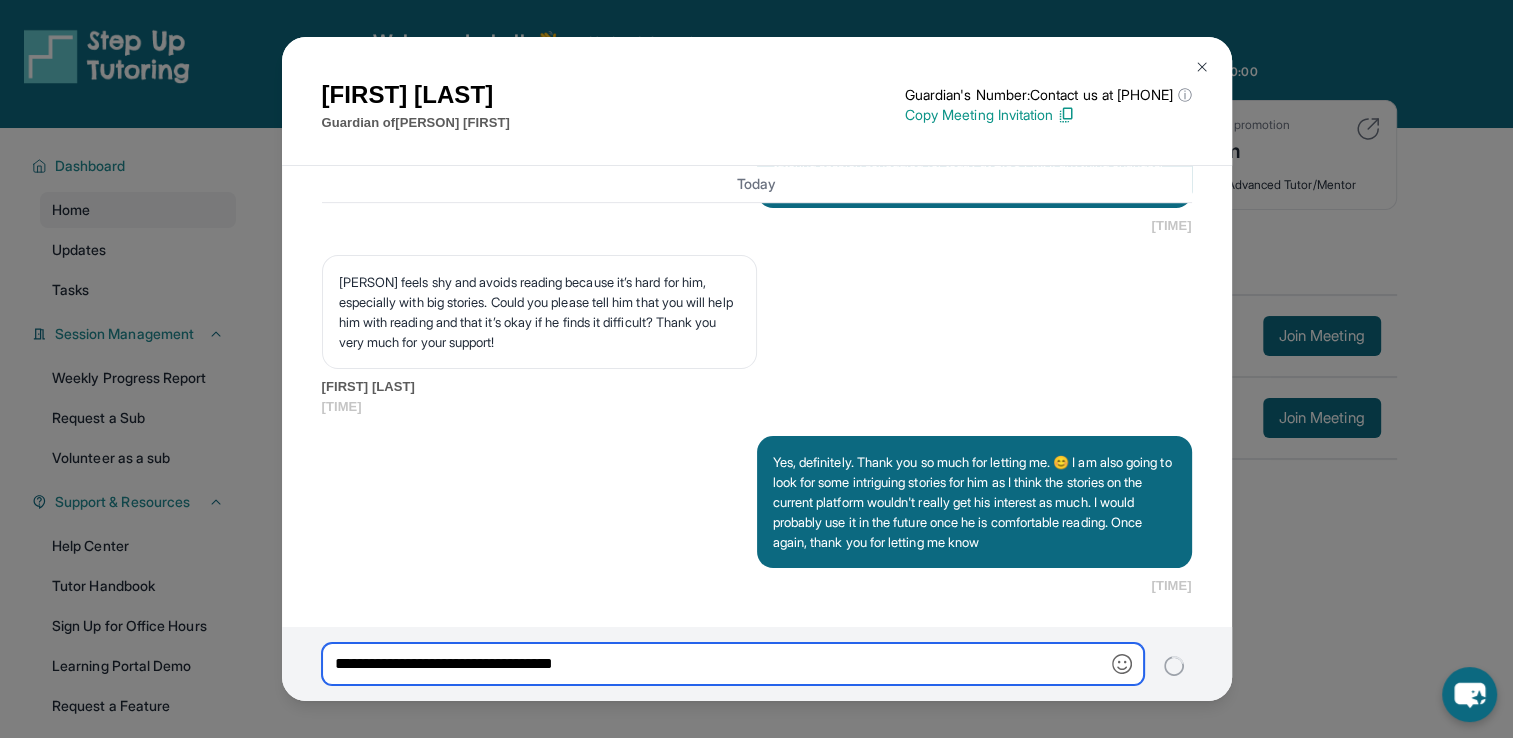 type 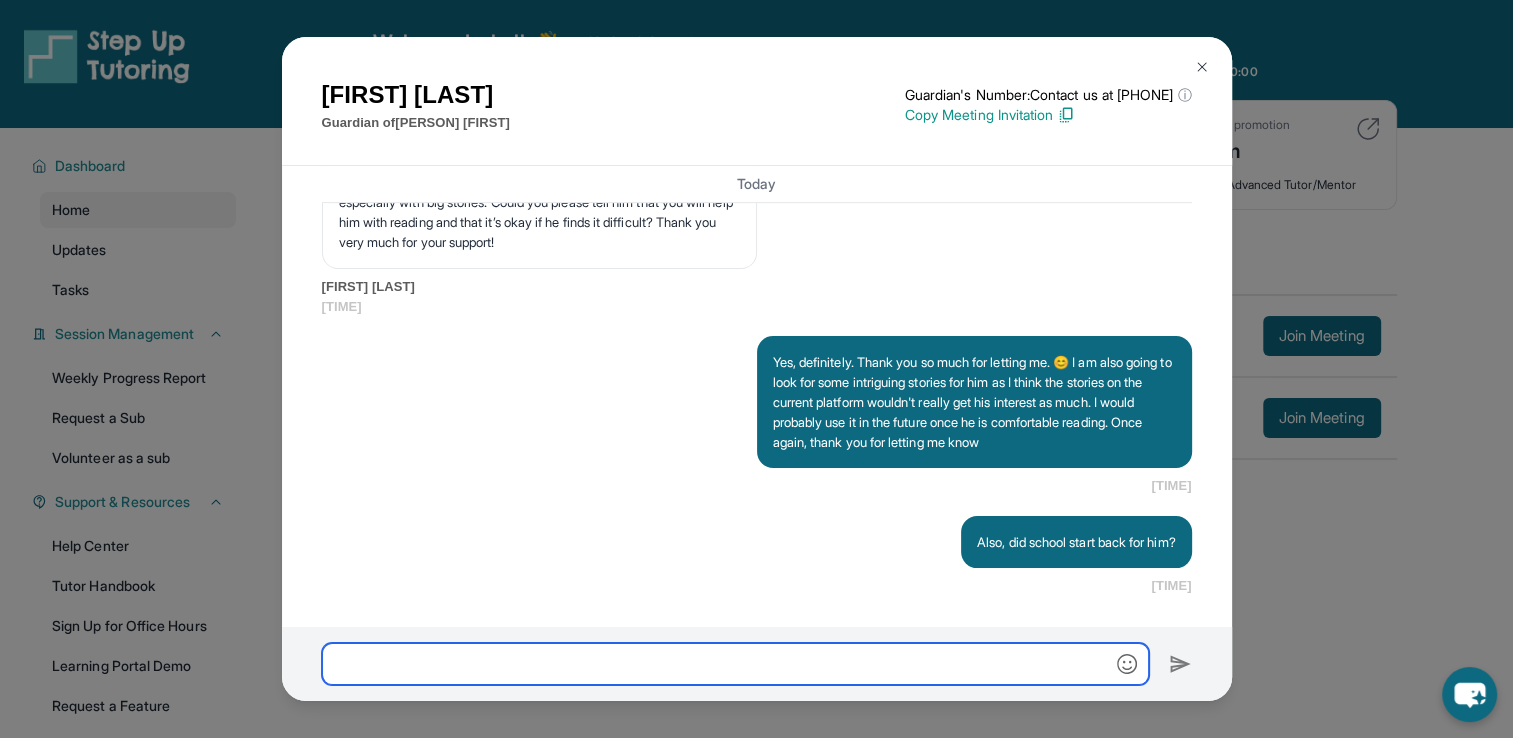 scroll, scrollTop: 16782, scrollLeft: 0, axis: vertical 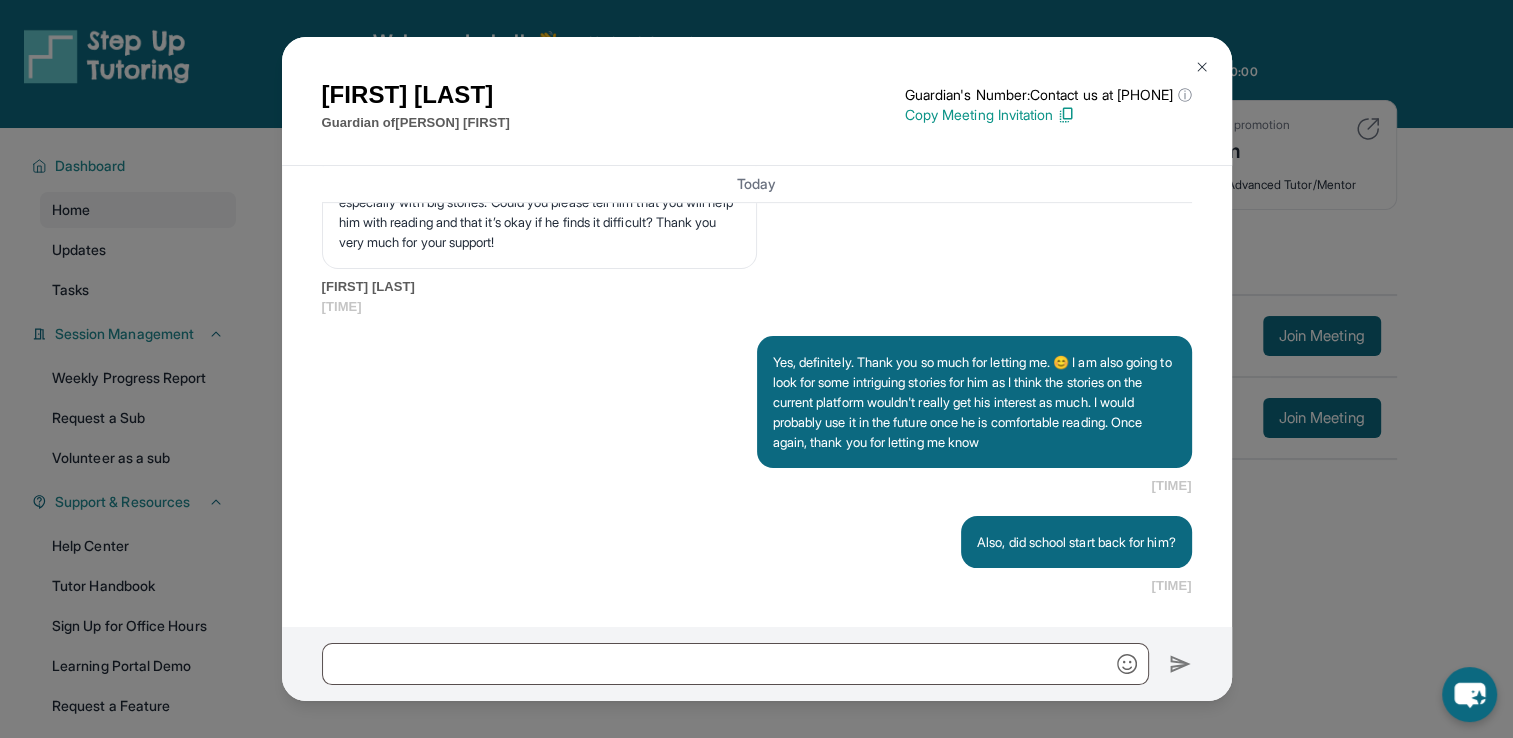 click at bounding box center (1202, 67) 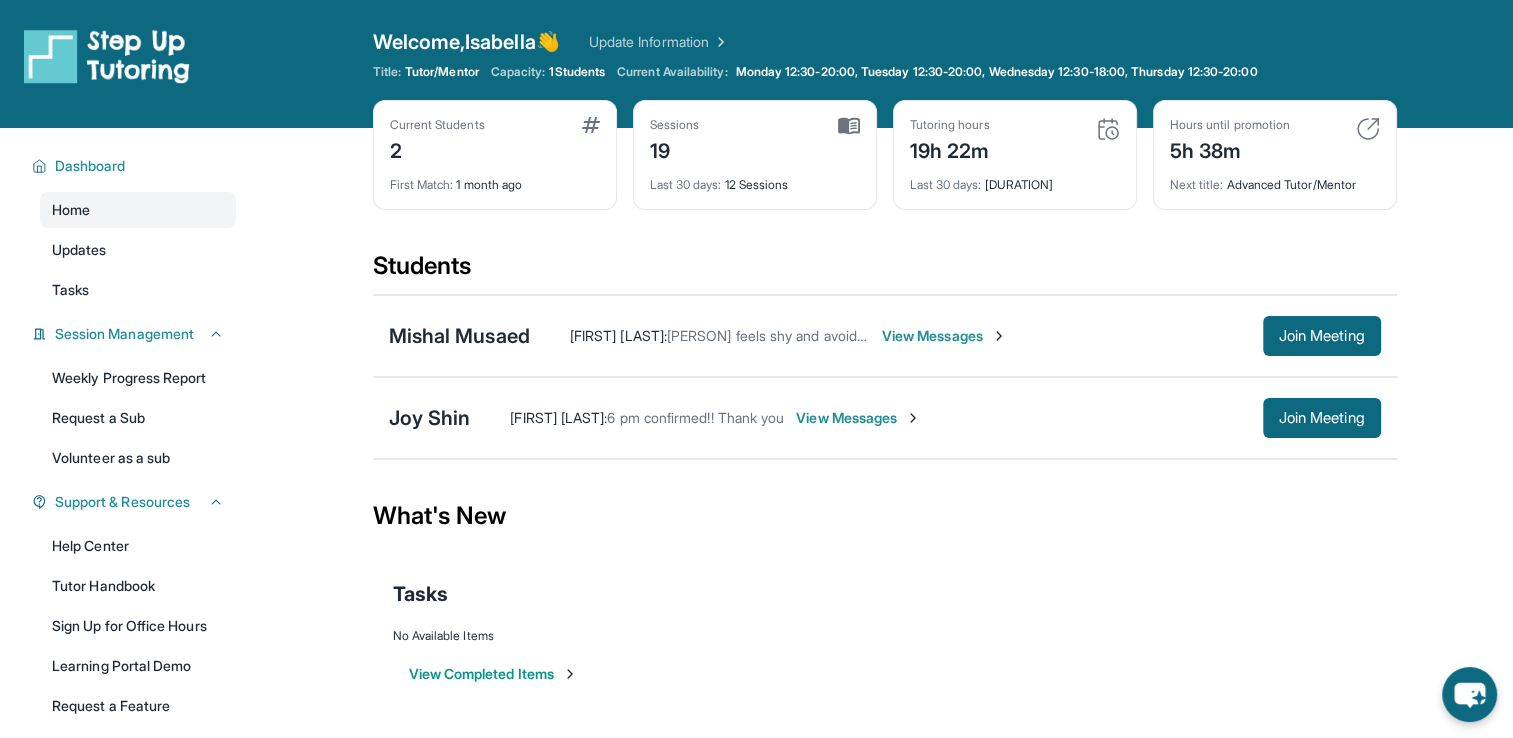 click on "View Messages" at bounding box center (858, 418) 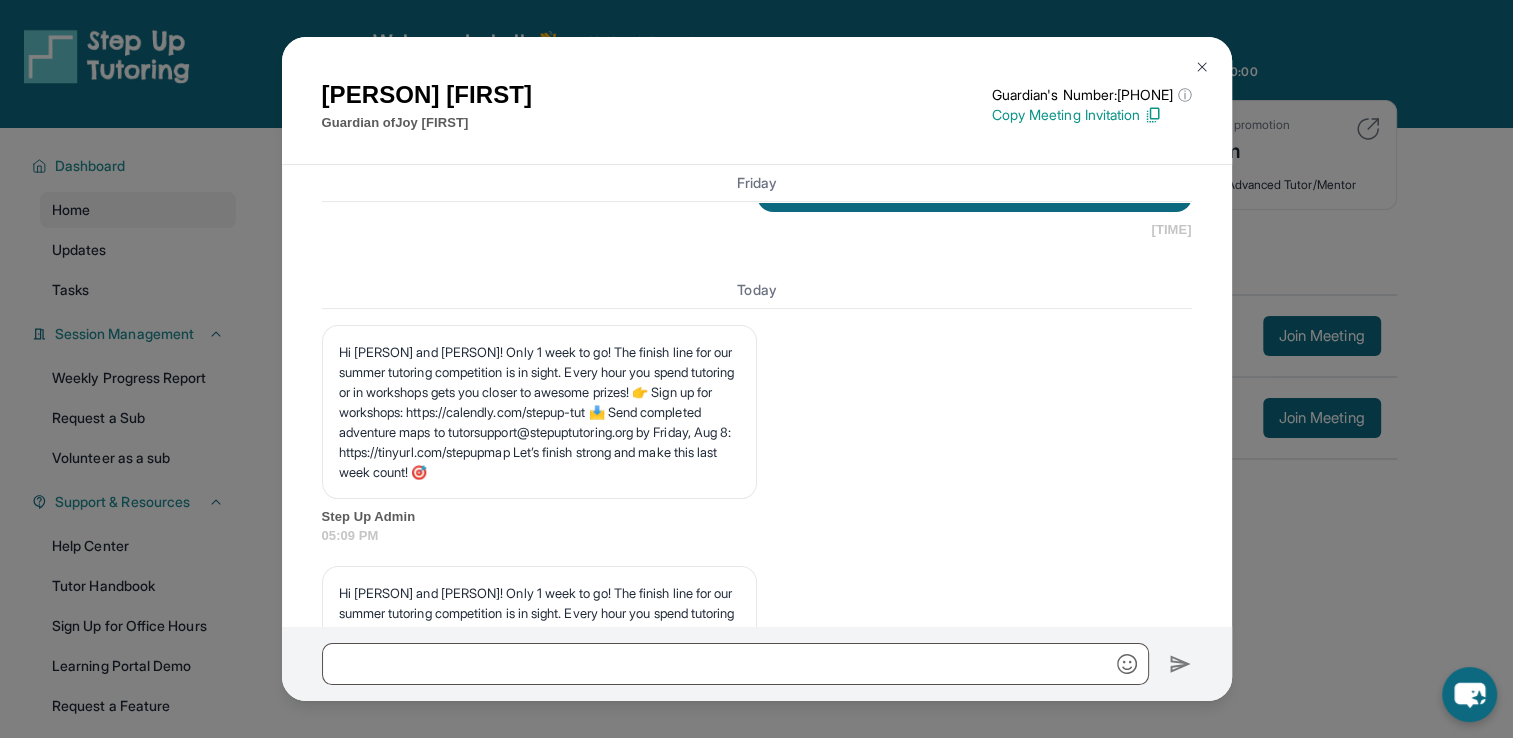 scroll, scrollTop: 17091, scrollLeft: 0, axis: vertical 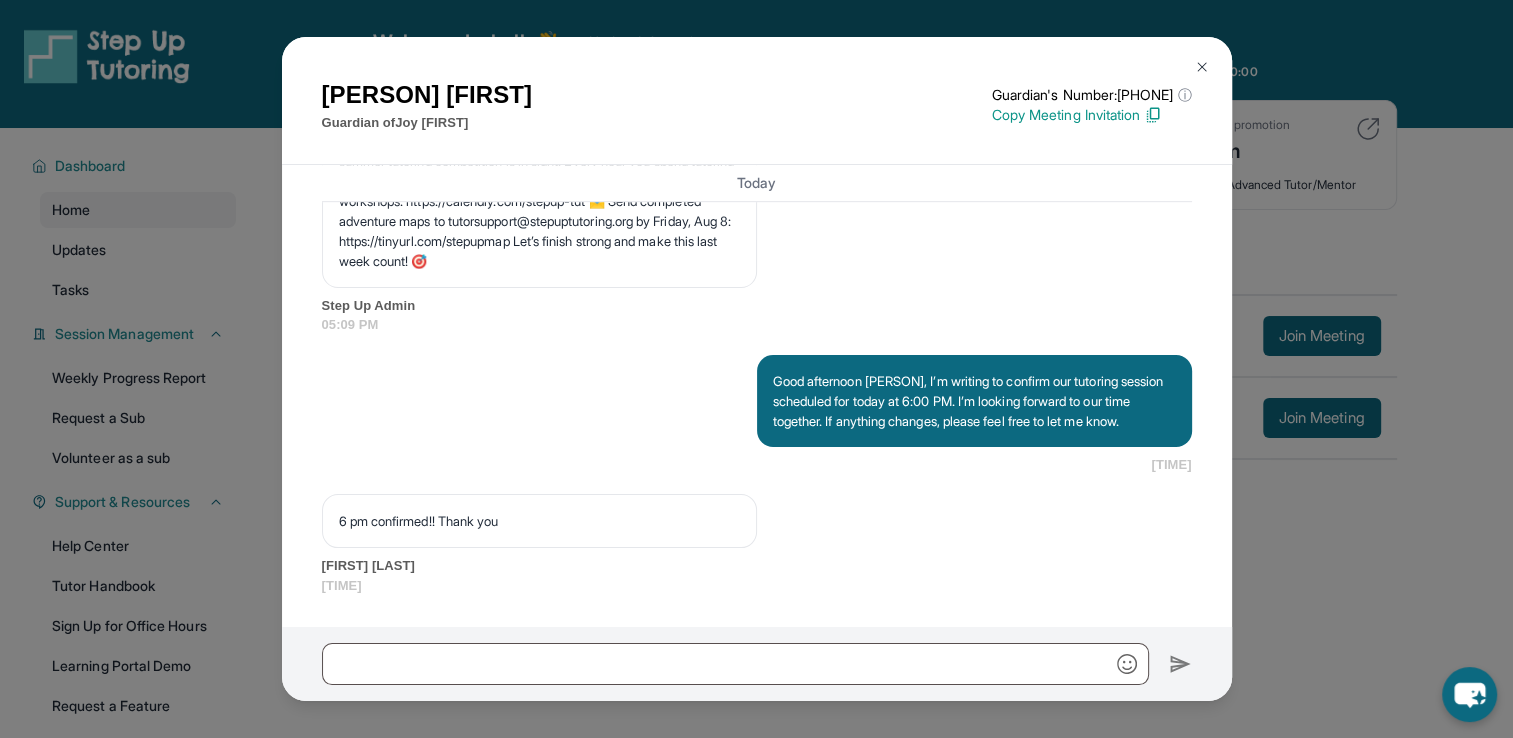 click at bounding box center (1202, 67) 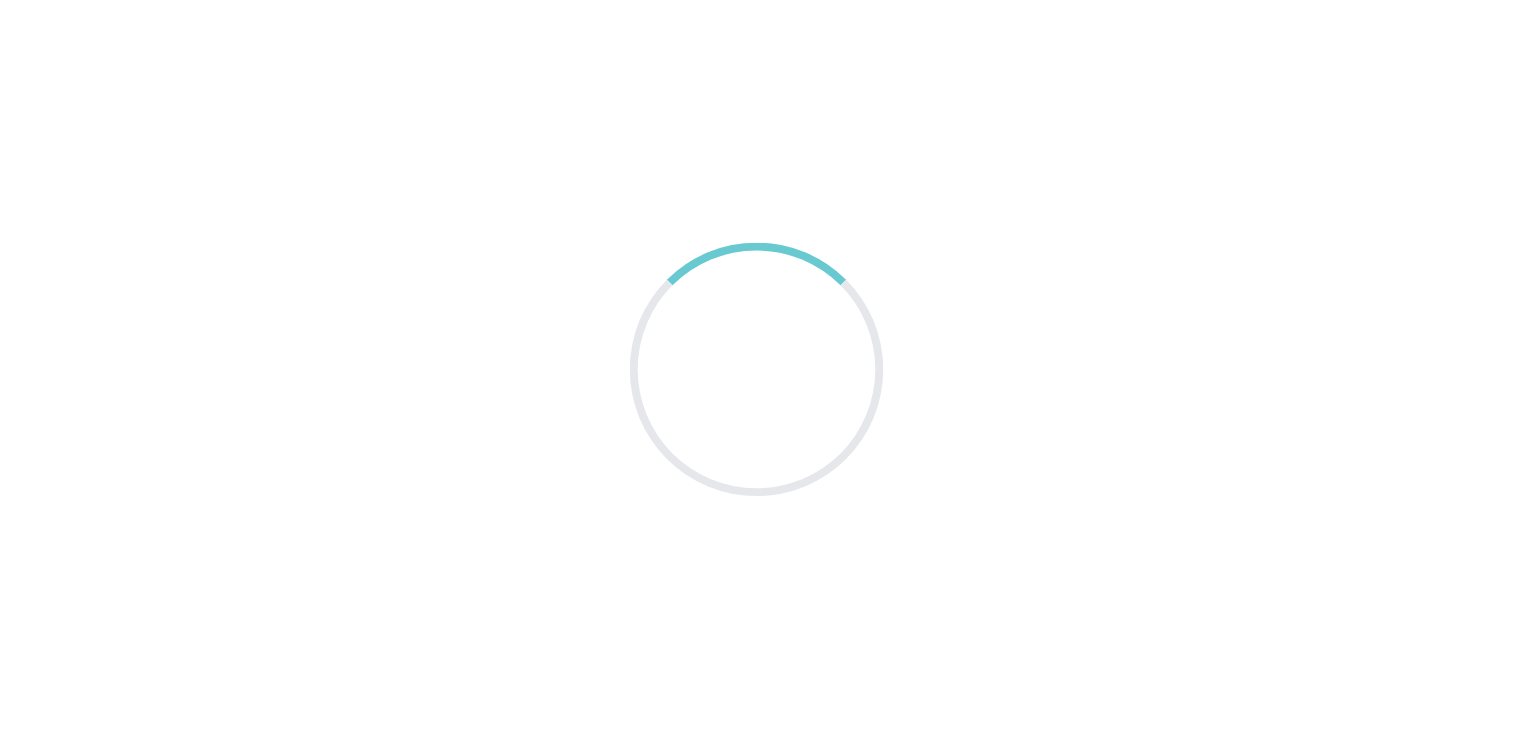 scroll, scrollTop: 0, scrollLeft: 0, axis: both 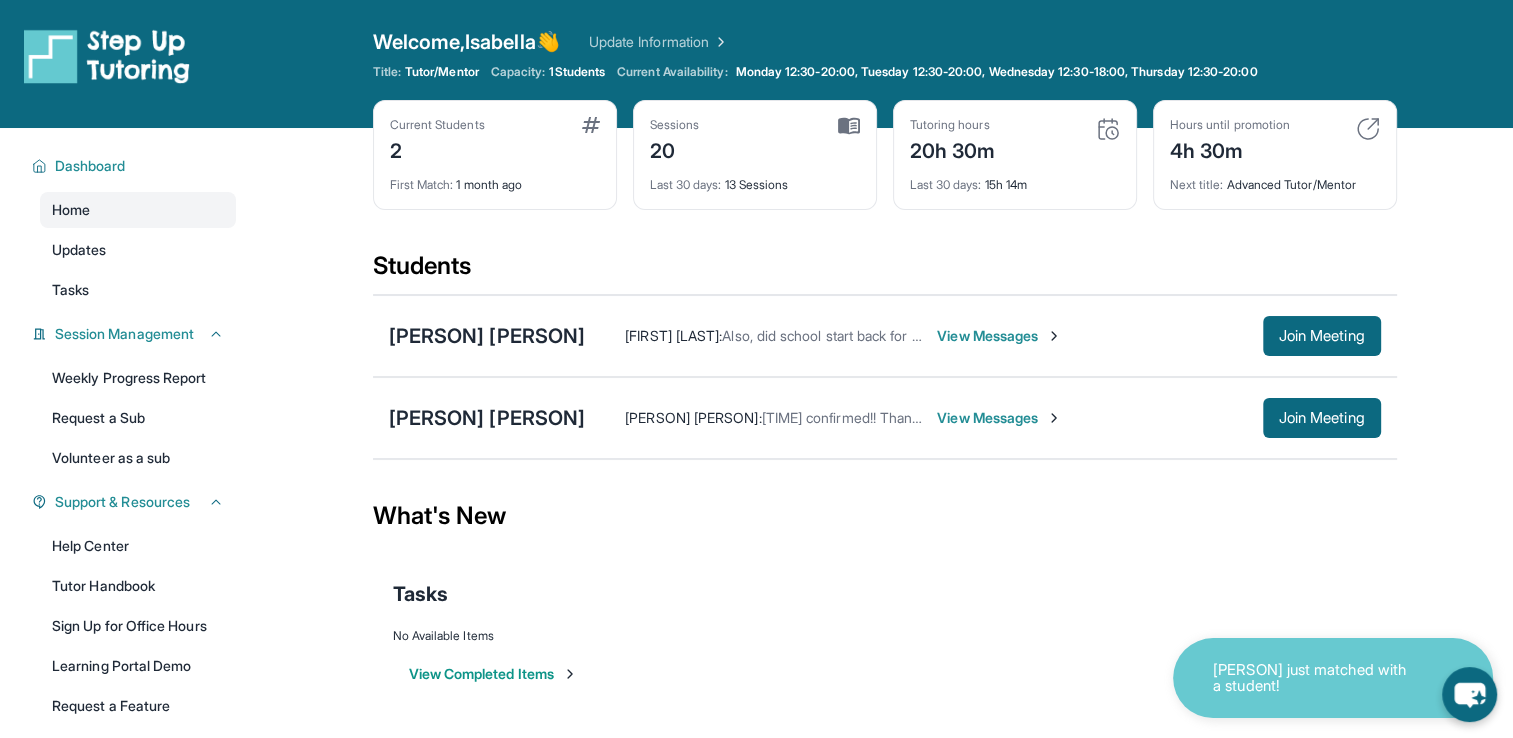 click on "View Messages" at bounding box center (999, 336) 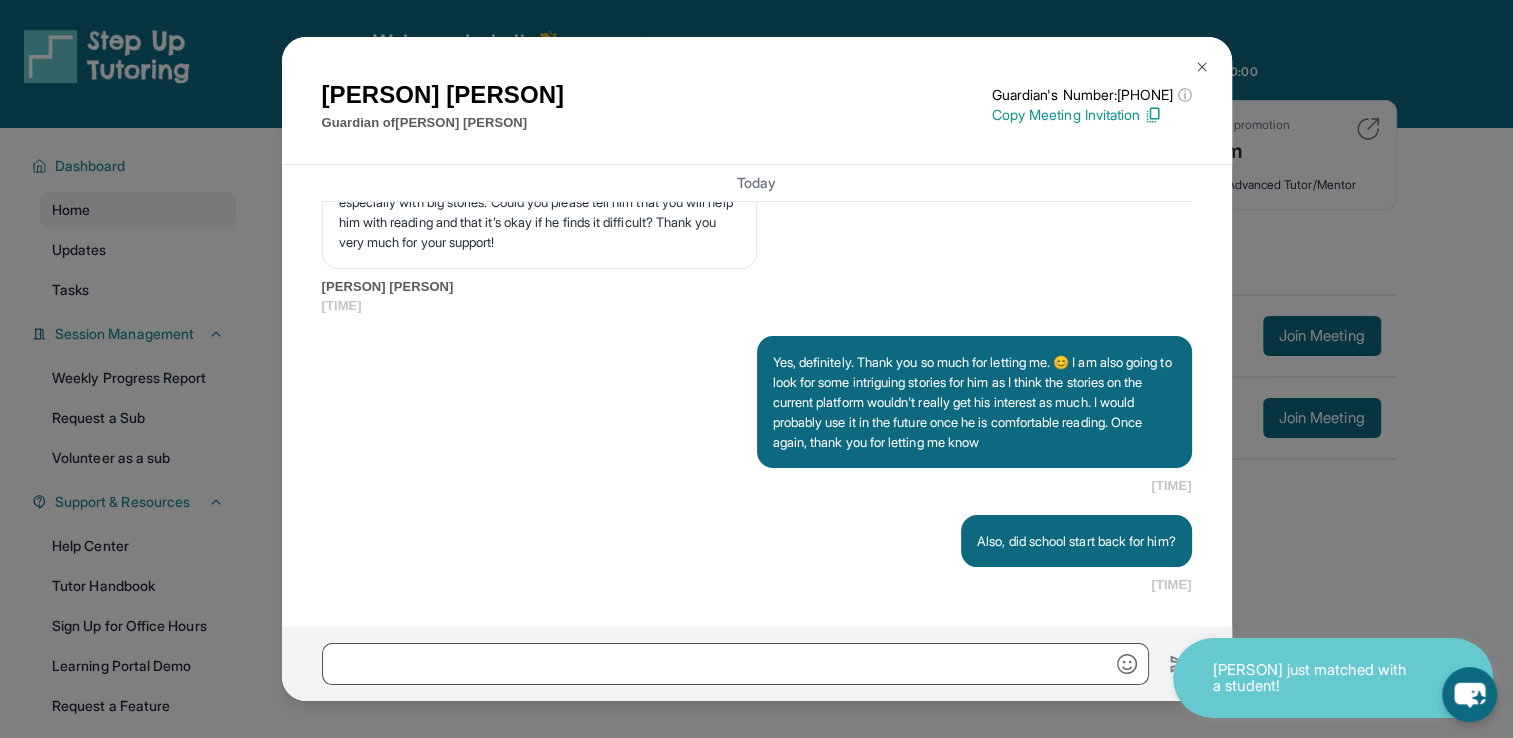 scroll, scrollTop: 16782, scrollLeft: 0, axis: vertical 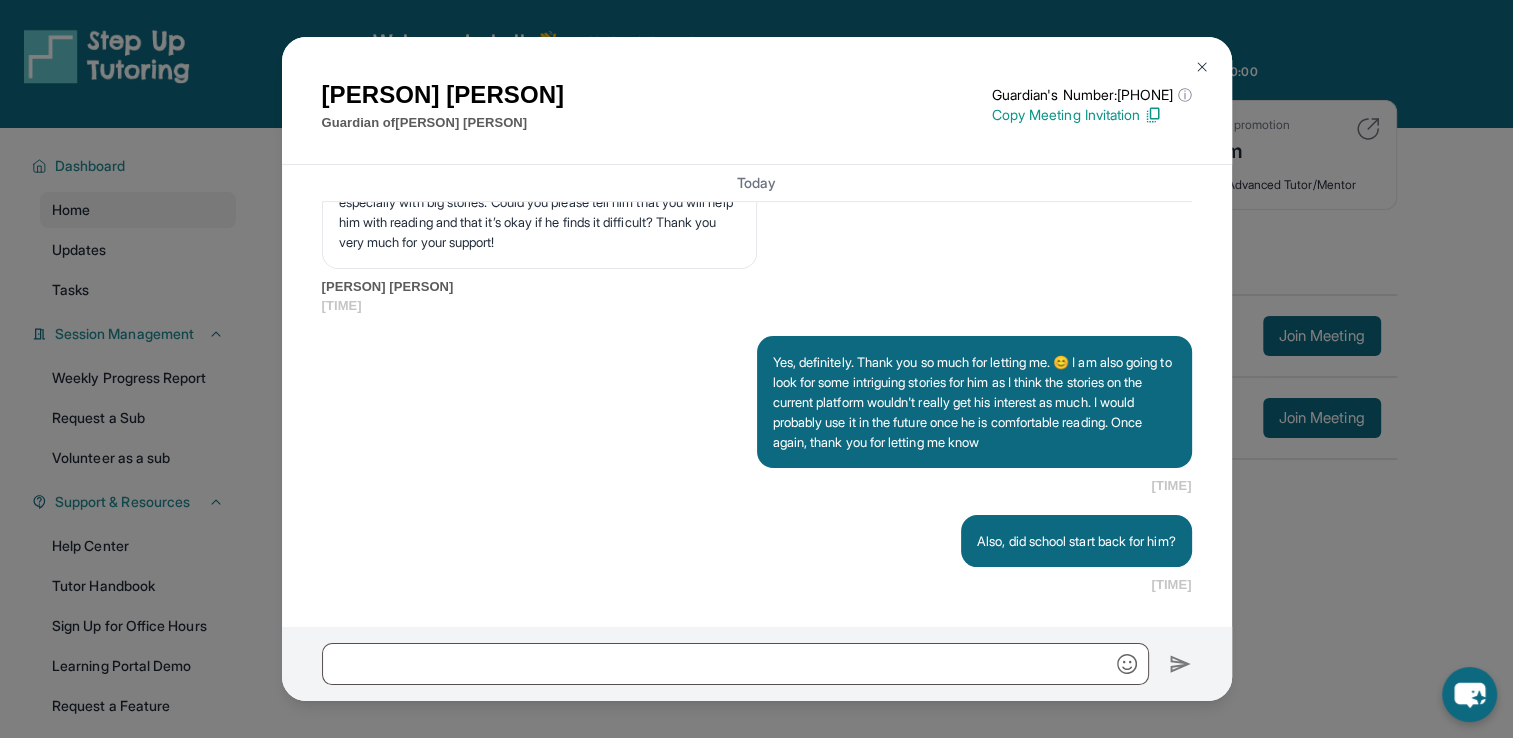 click at bounding box center [1202, 67] 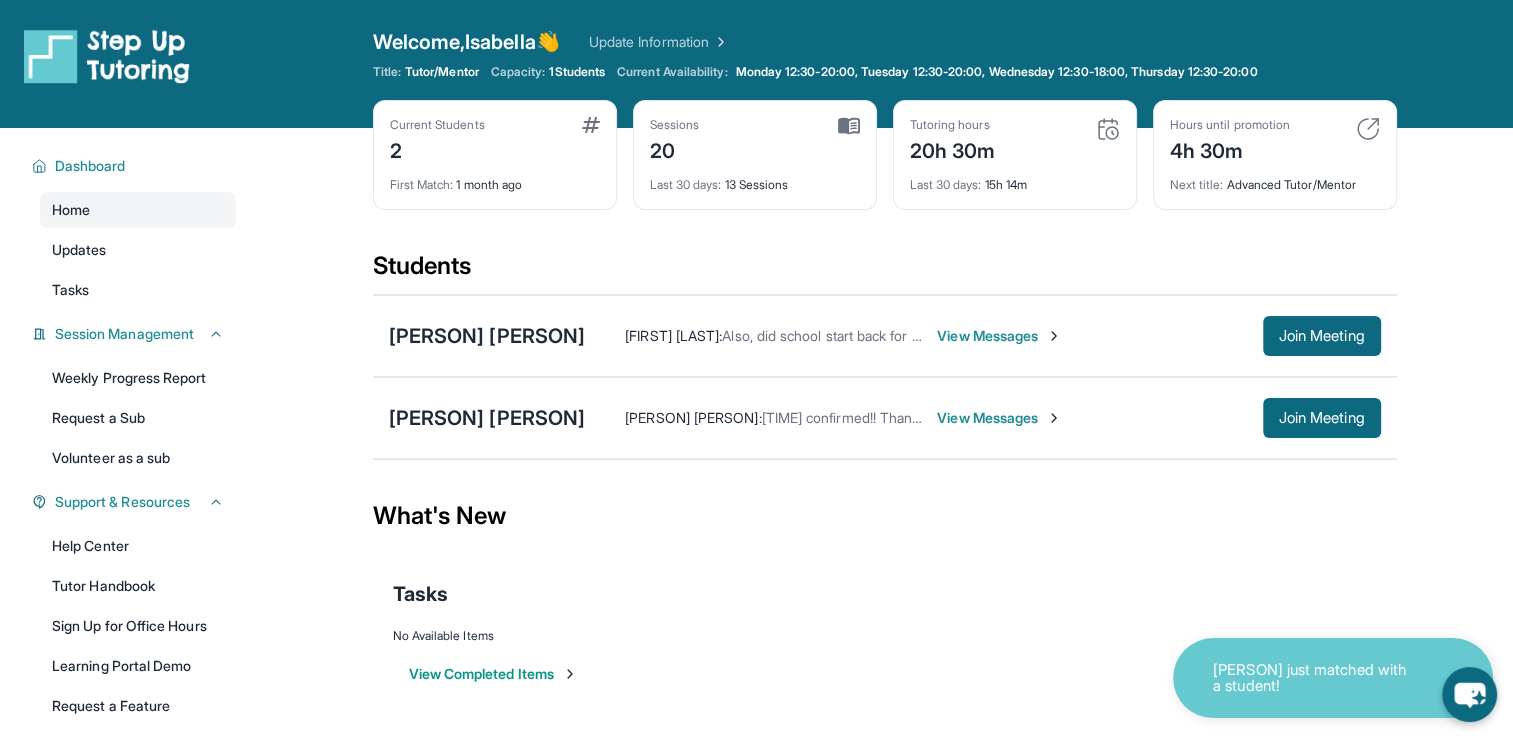 click on "View Messages" at bounding box center [999, 336] 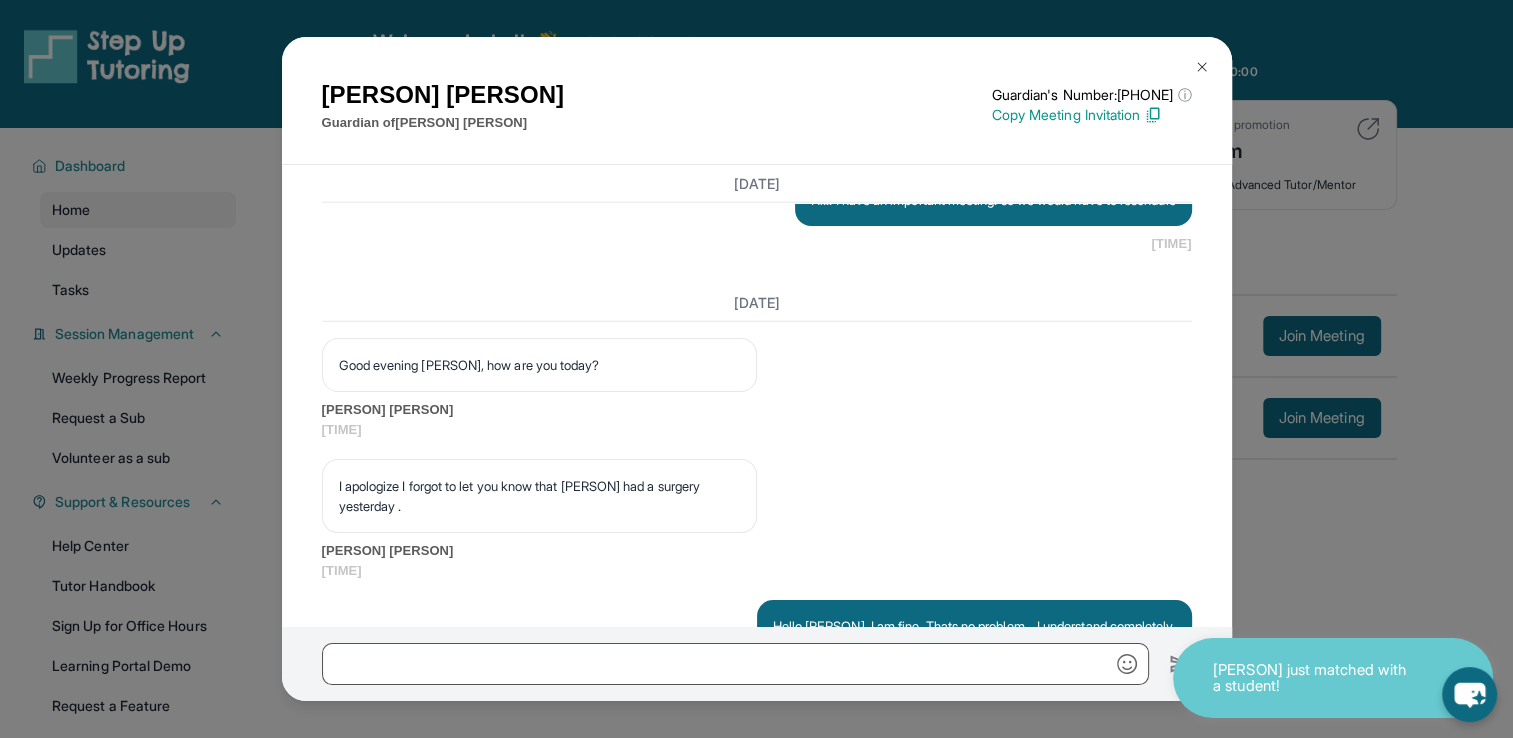 scroll, scrollTop: 16782, scrollLeft: 0, axis: vertical 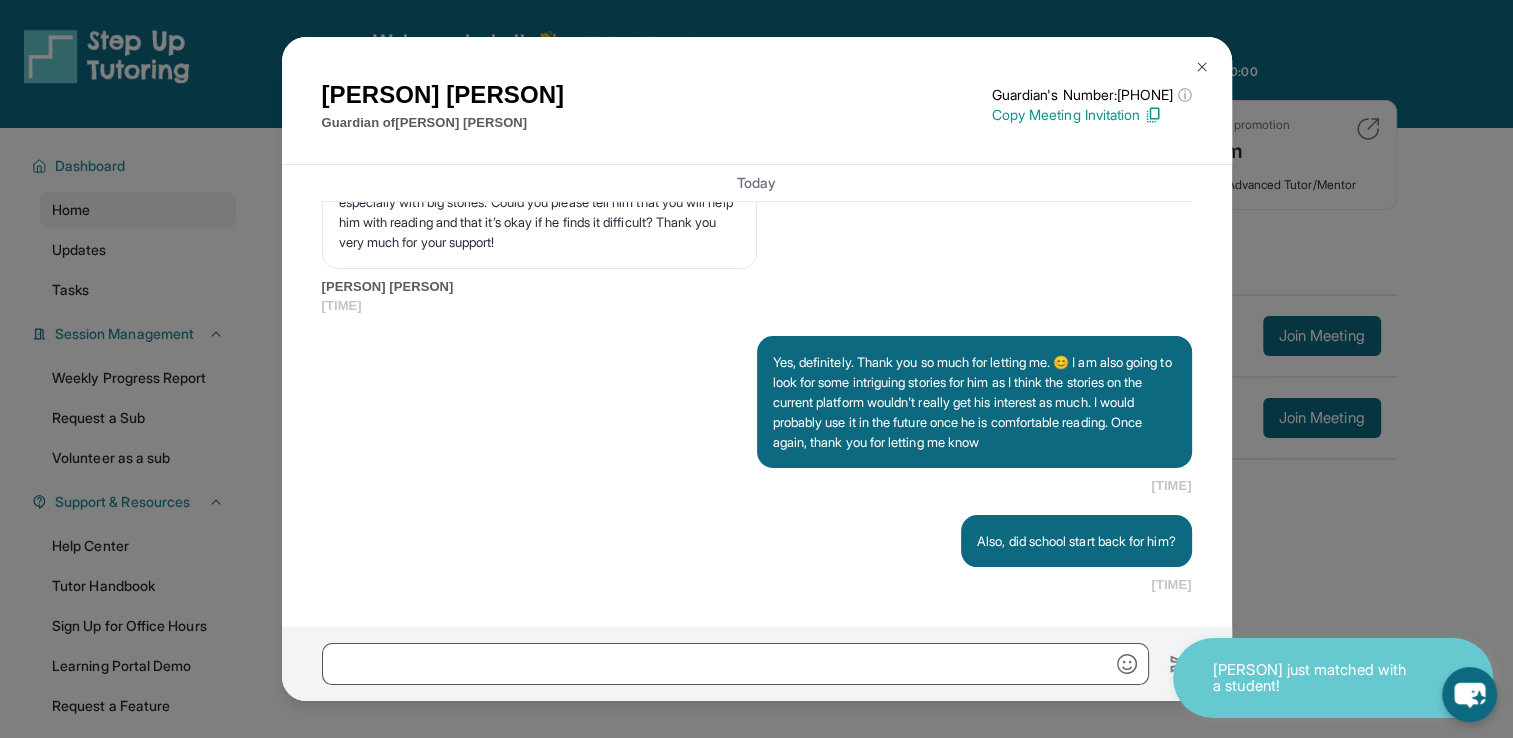 click at bounding box center [1202, 67] 